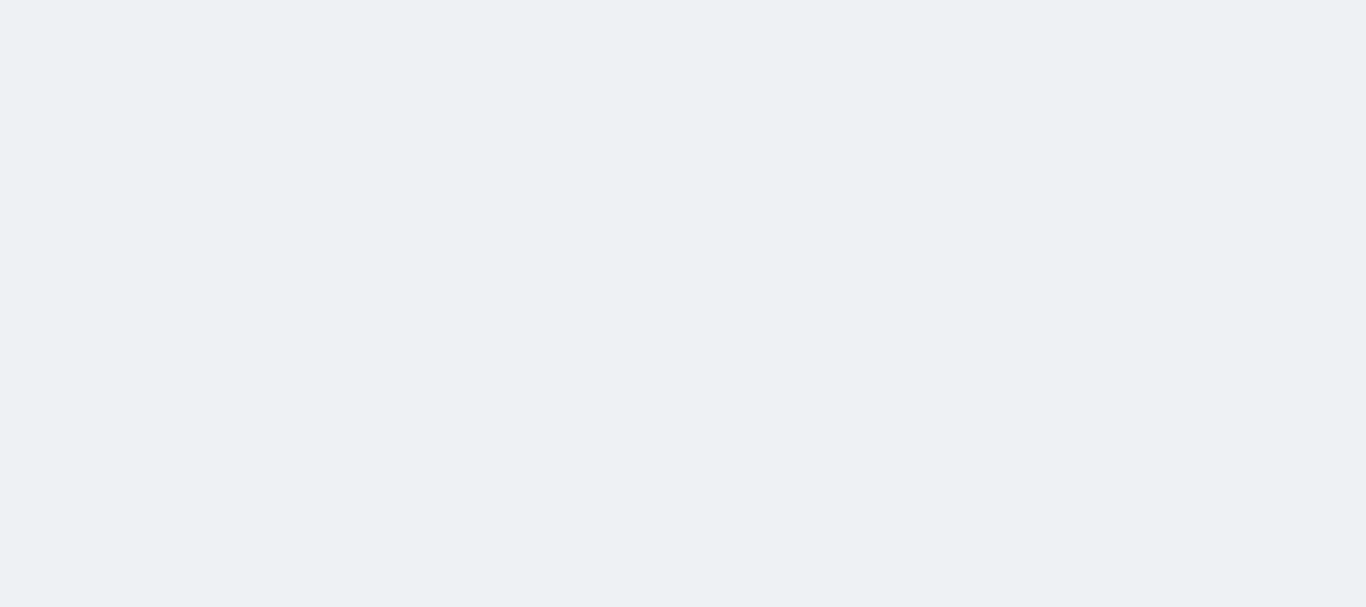 scroll, scrollTop: 0, scrollLeft: 0, axis: both 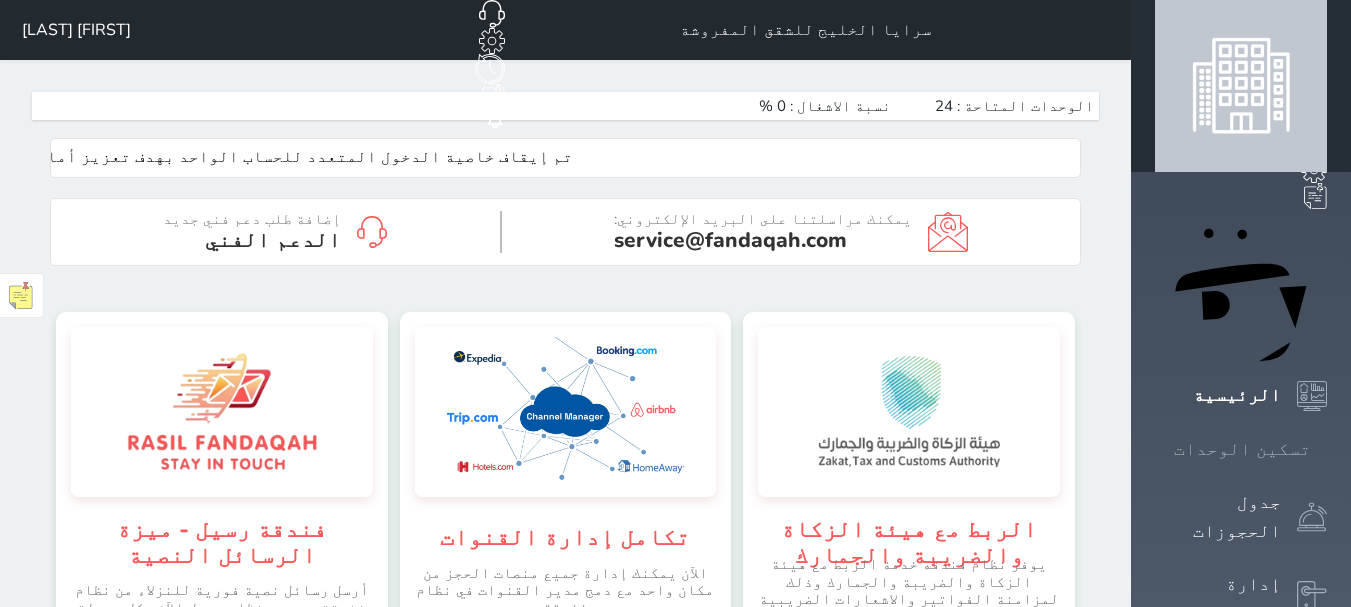 click on "تسكين الوحدات" at bounding box center [1242, 449] 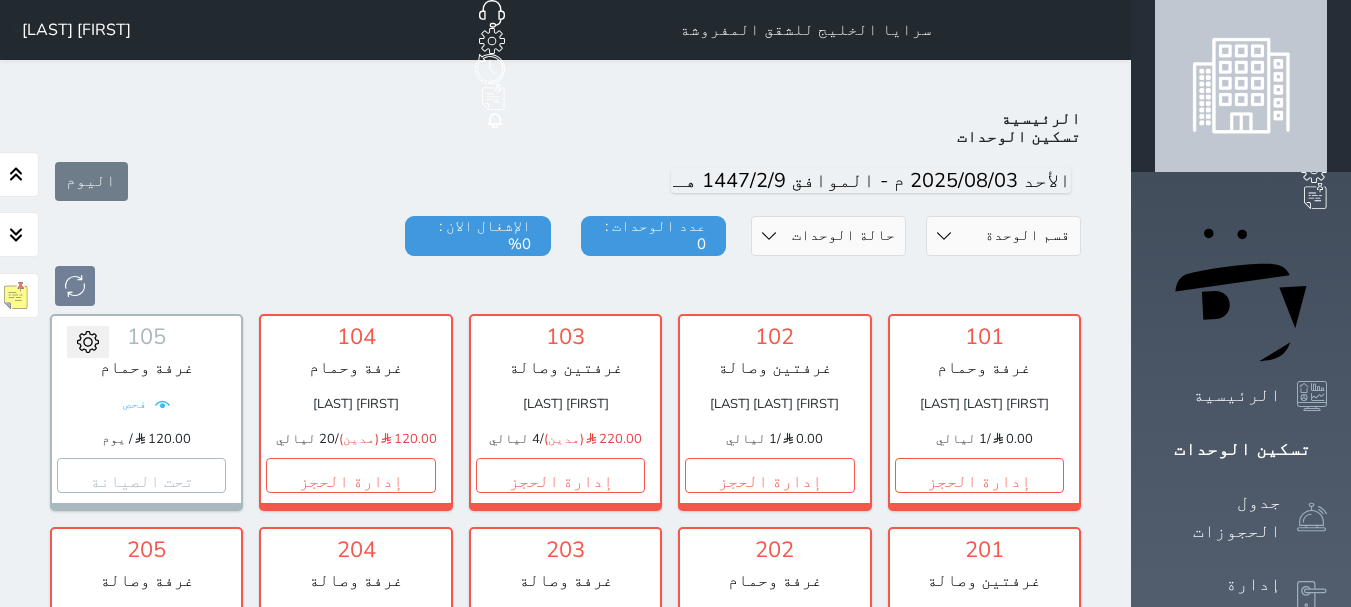 scroll, scrollTop: 78, scrollLeft: 0, axis: vertical 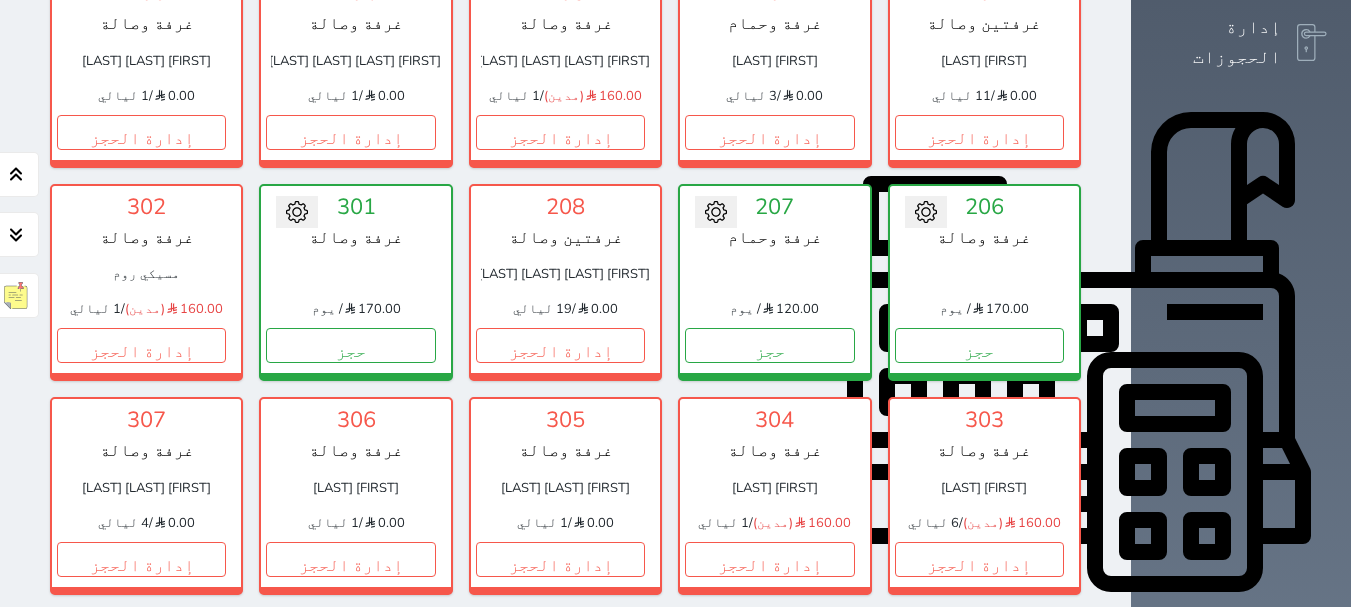click on "حجز" at bounding box center (979, 772) 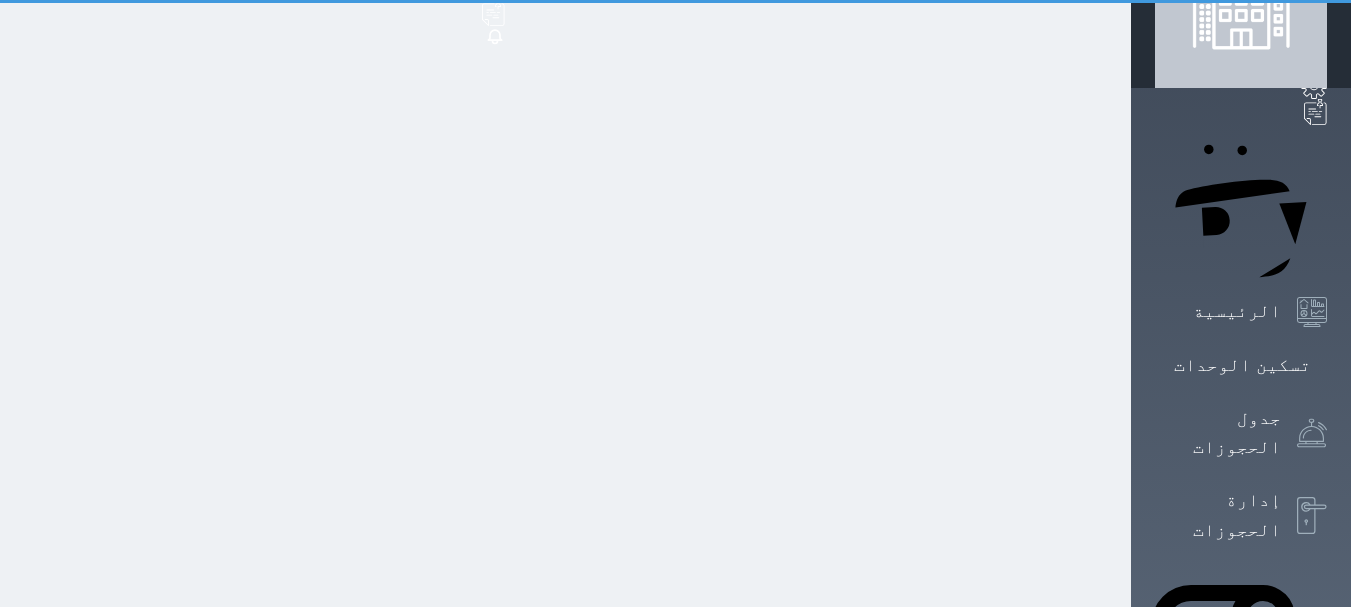 scroll, scrollTop: 0, scrollLeft: 0, axis: both 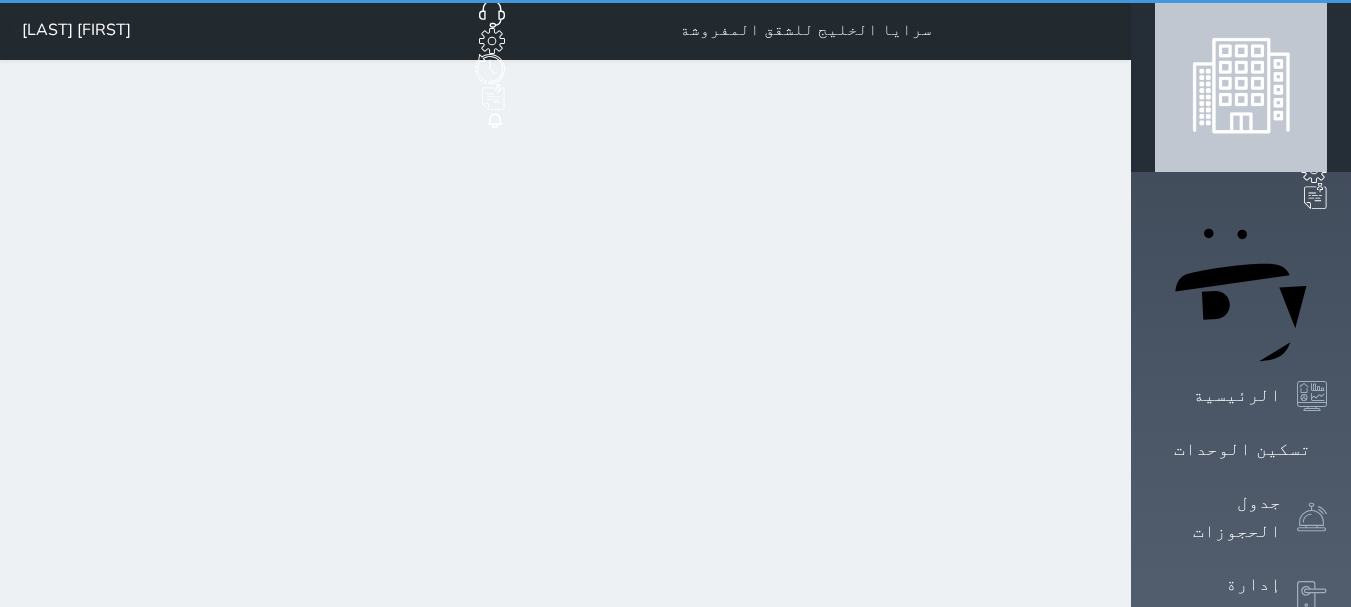 select on "1" 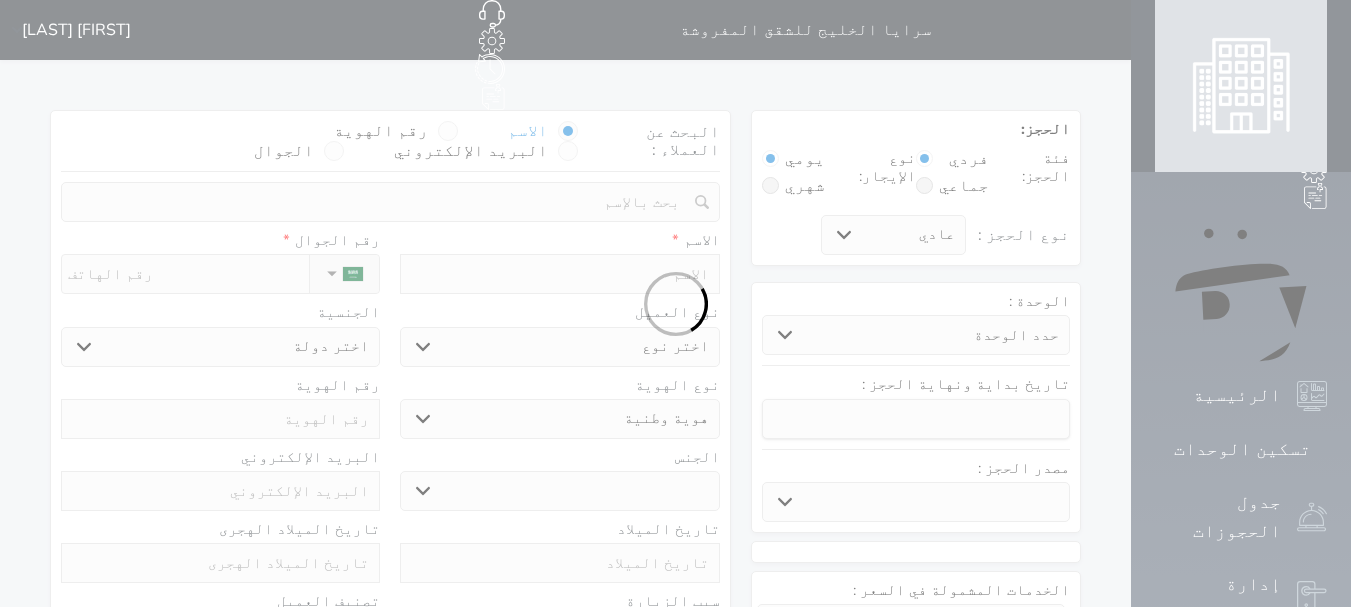 select 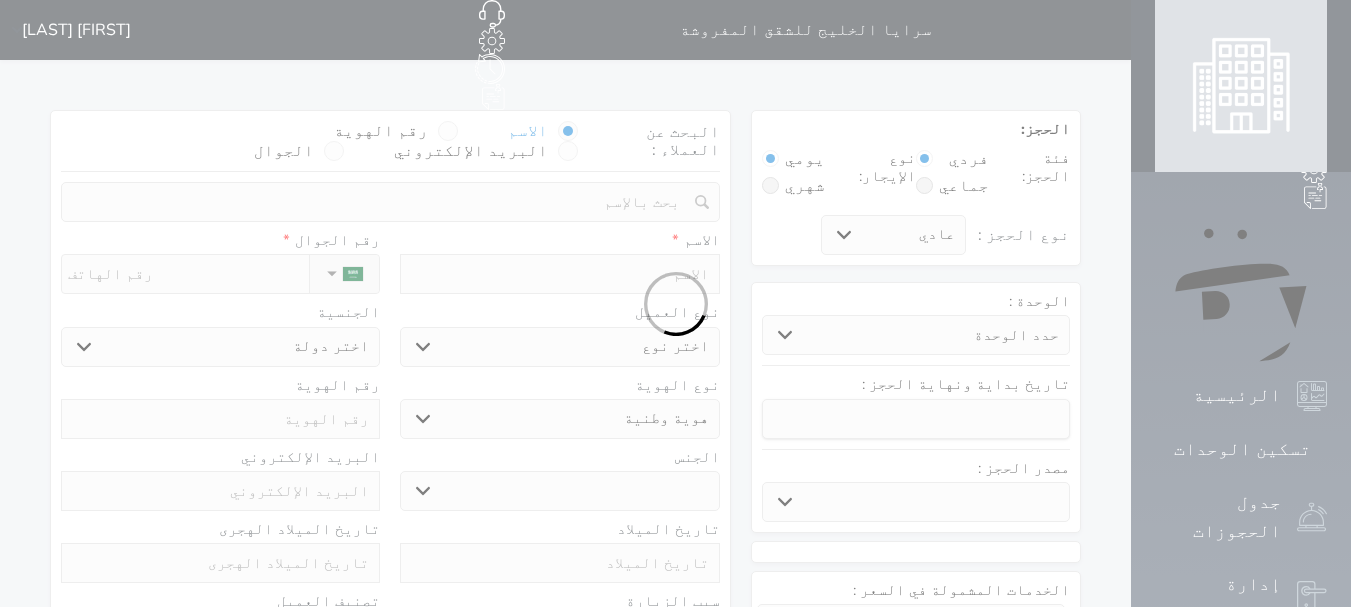 select 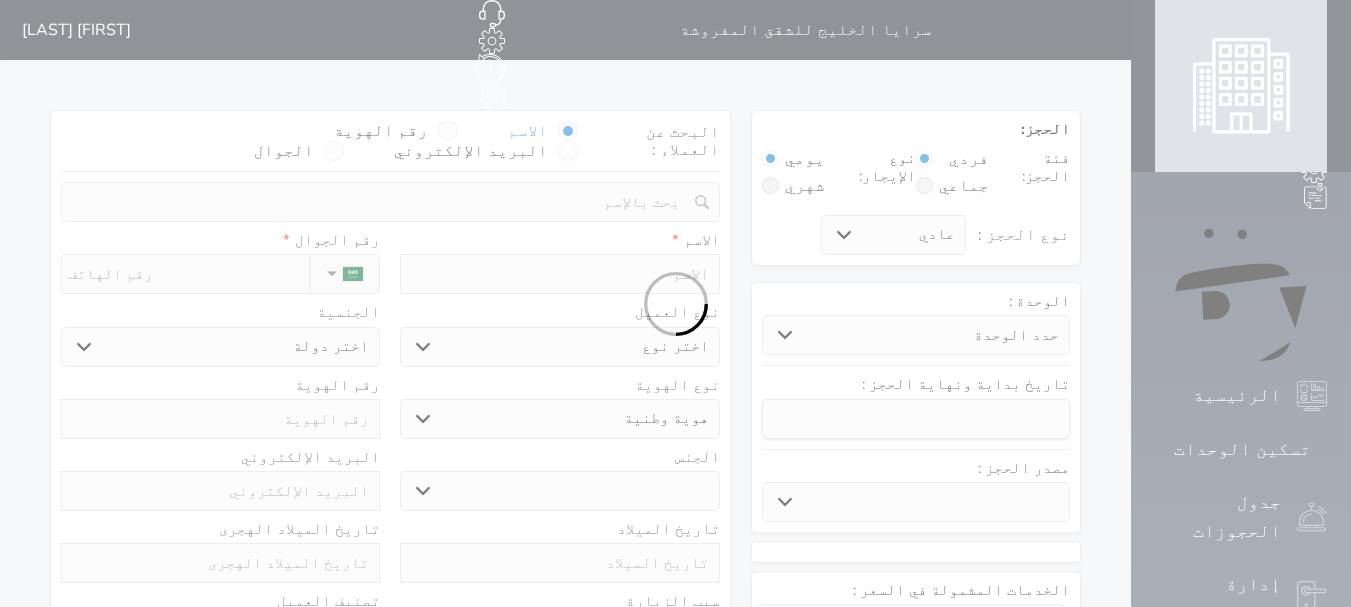 select 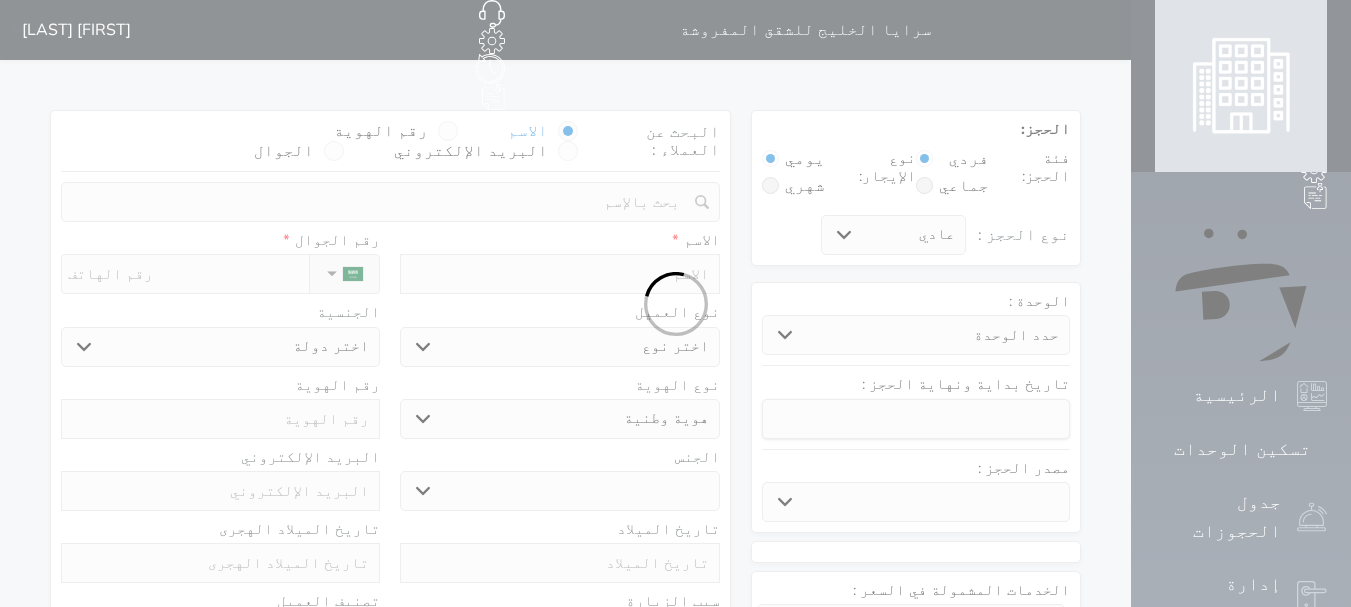 select 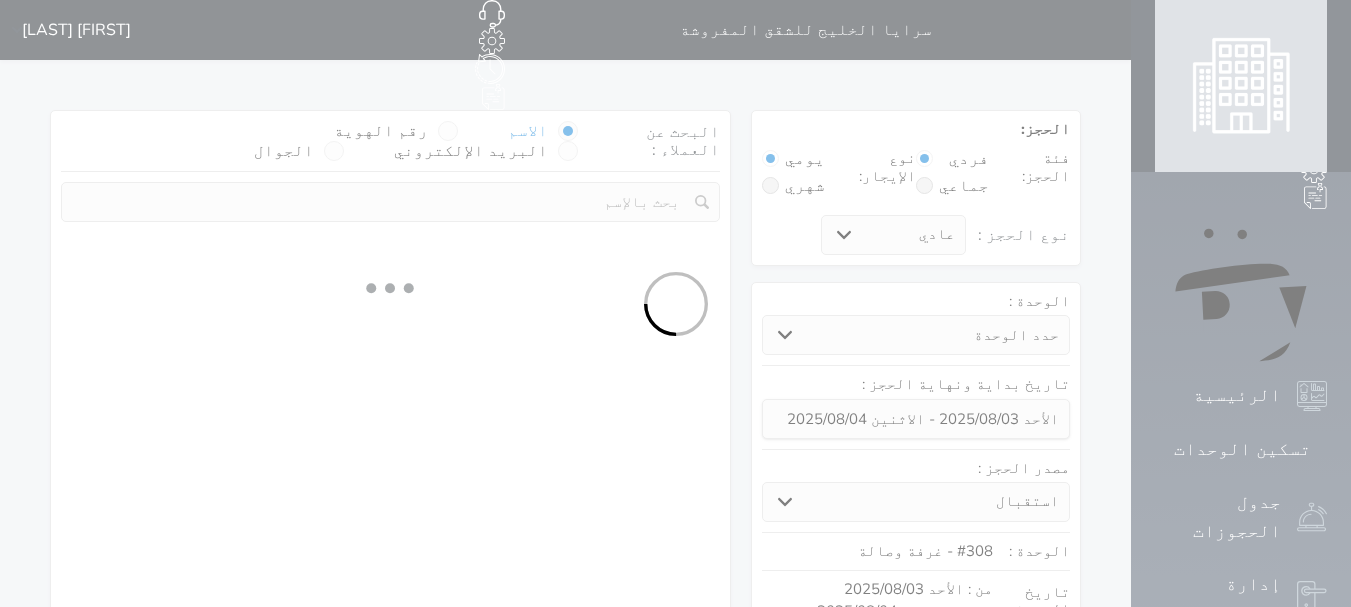 select 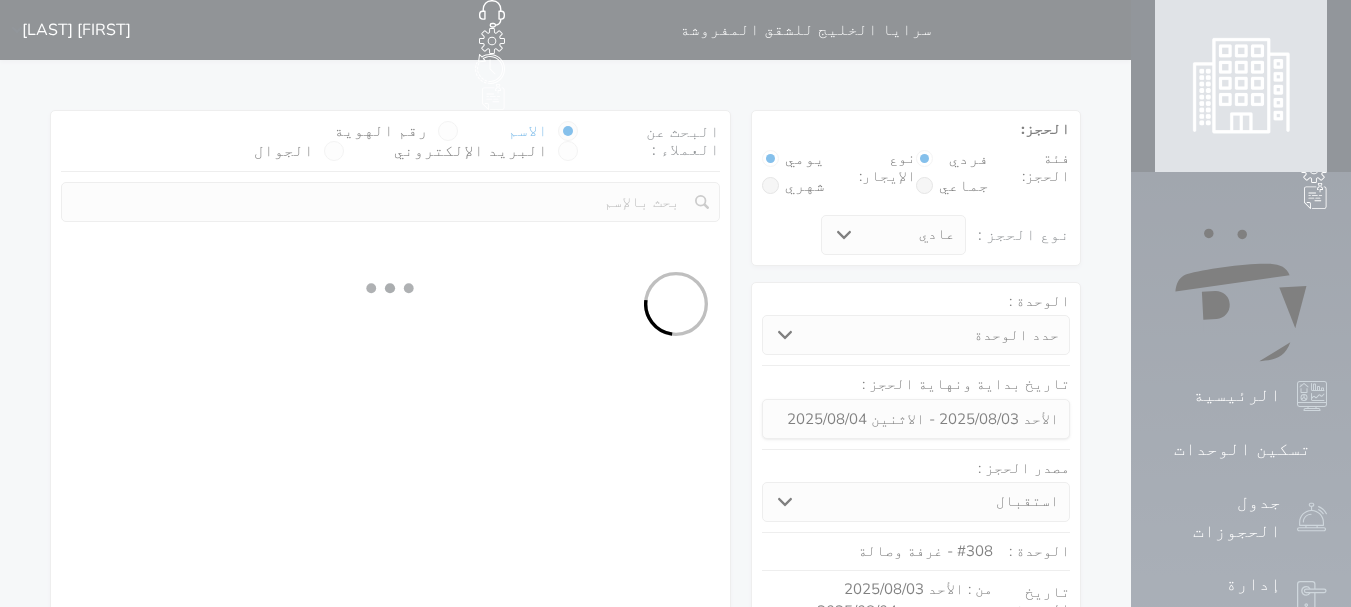 select on "1" 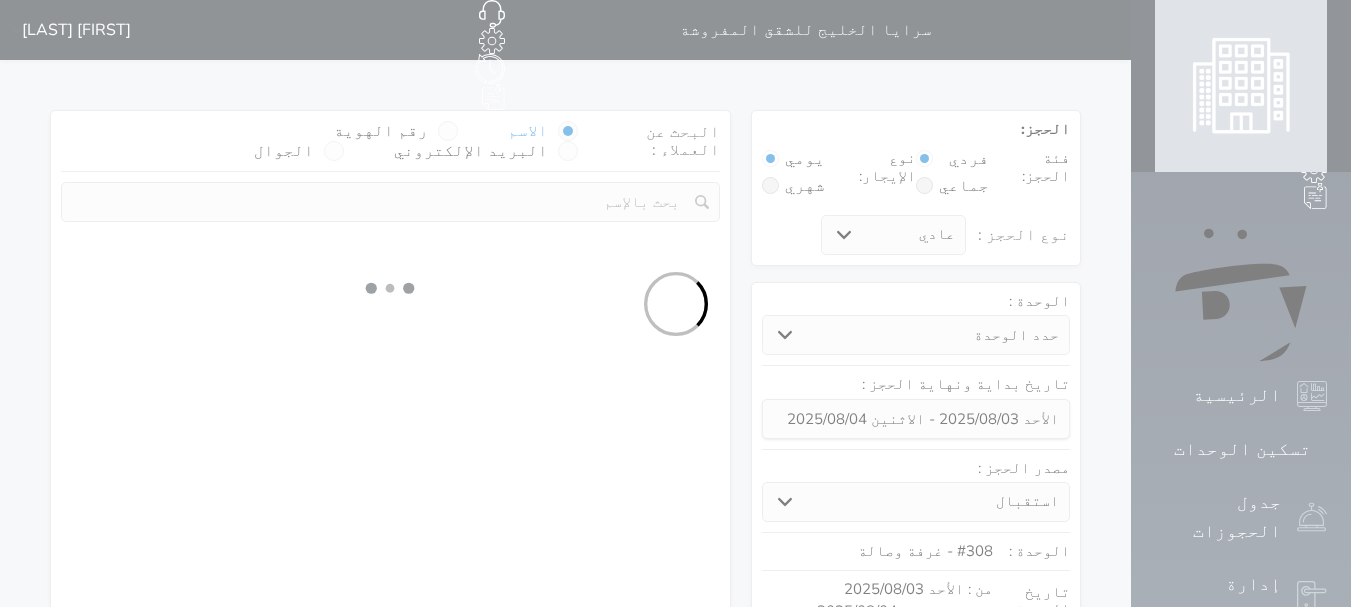 select on "113" 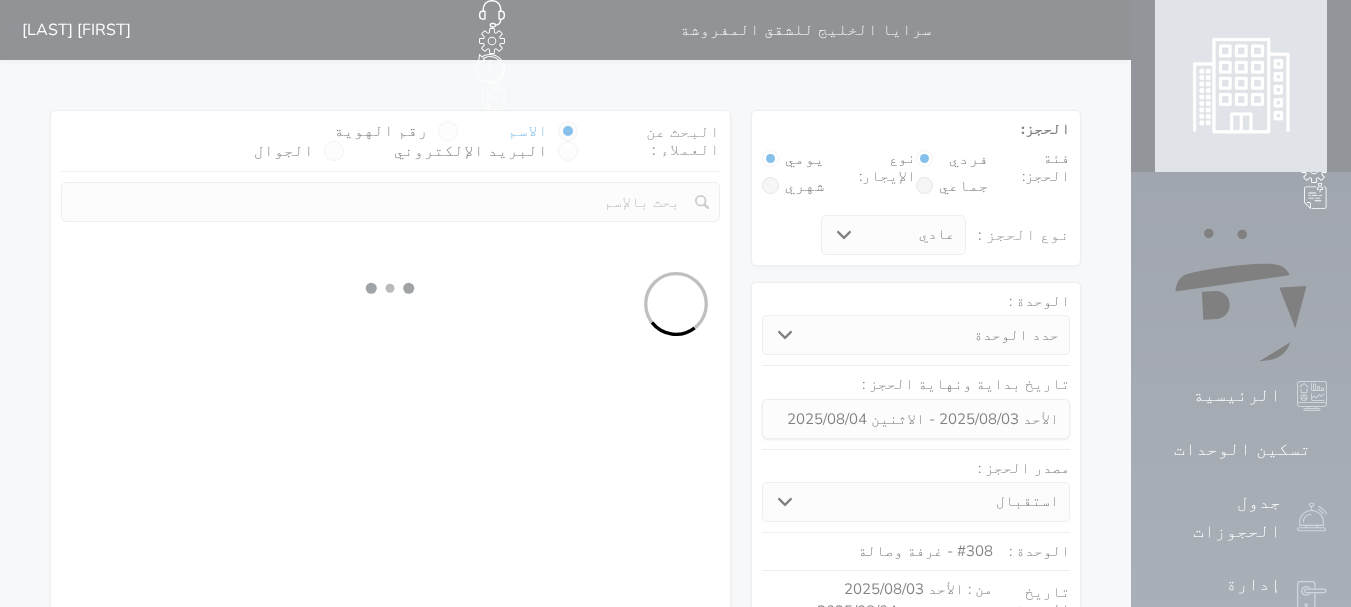 select on "1" 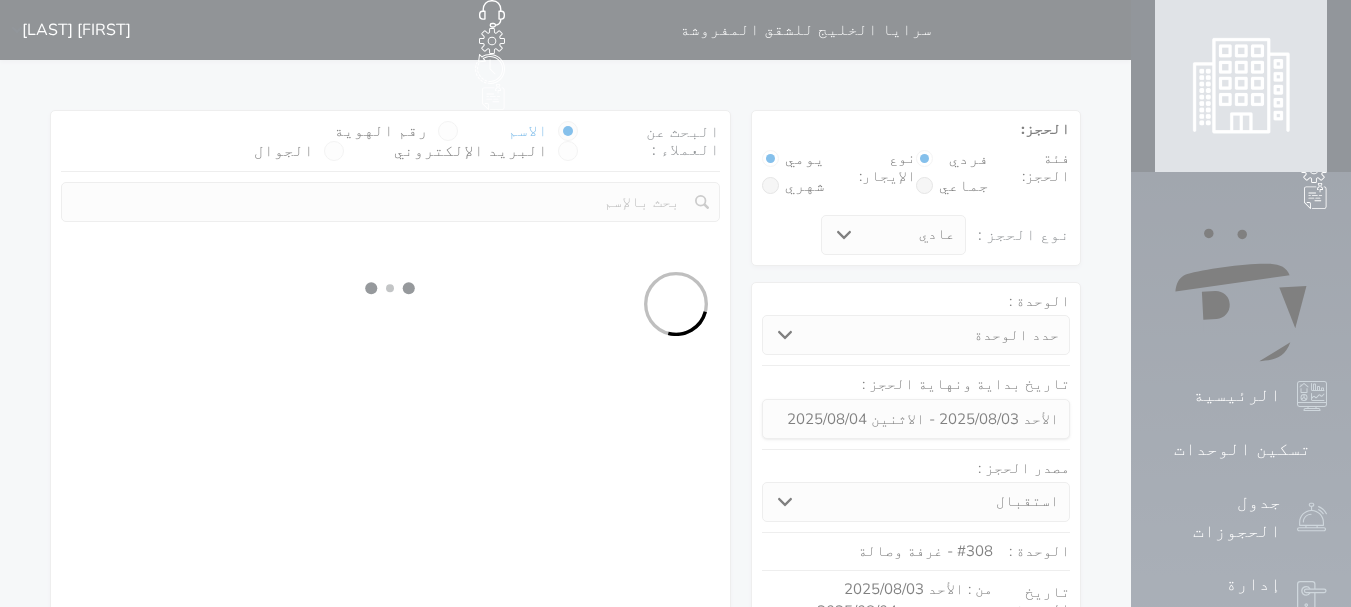 select 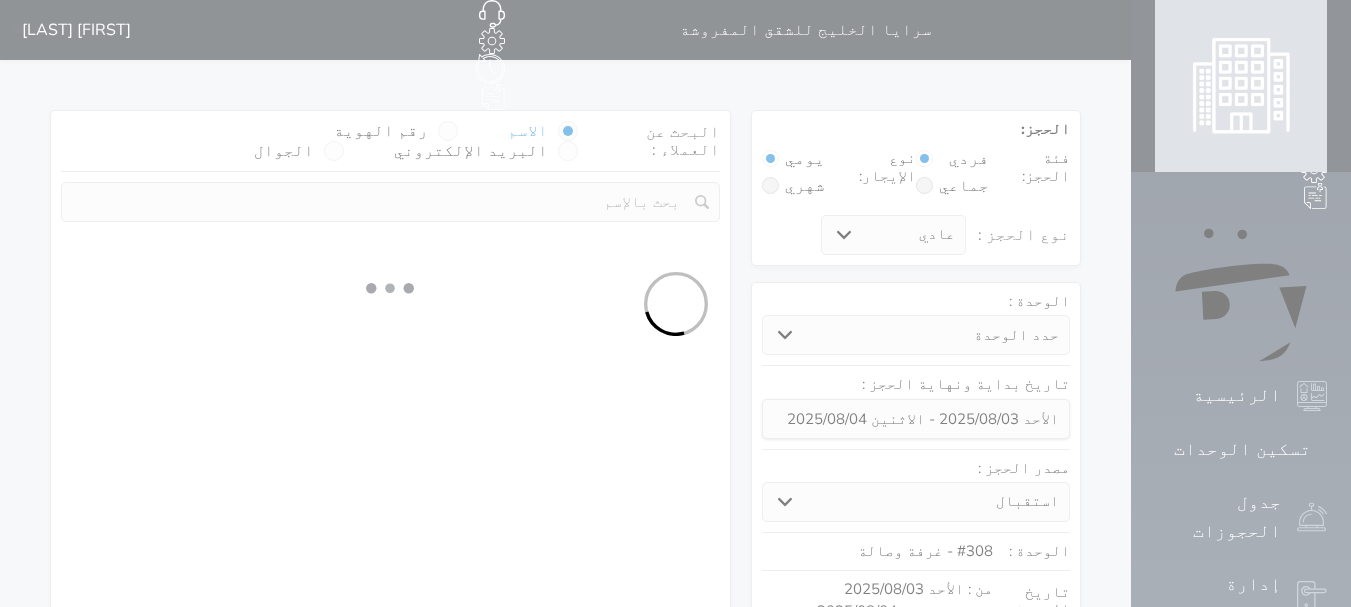 select on "7" 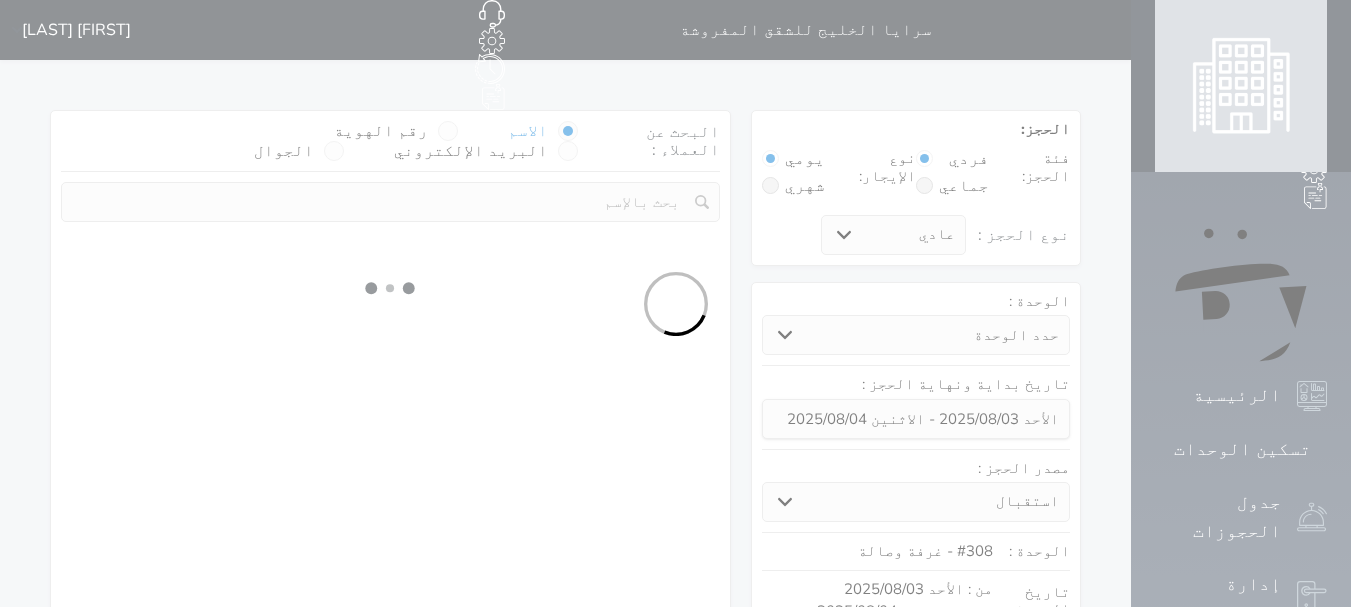 select 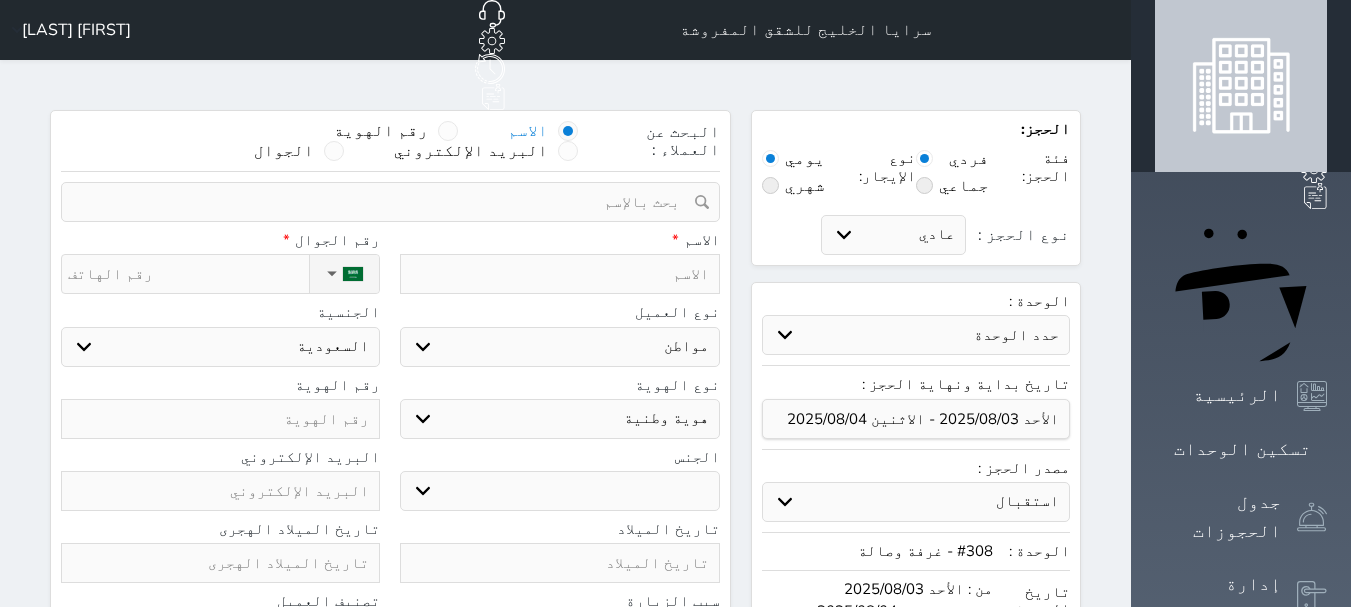 select 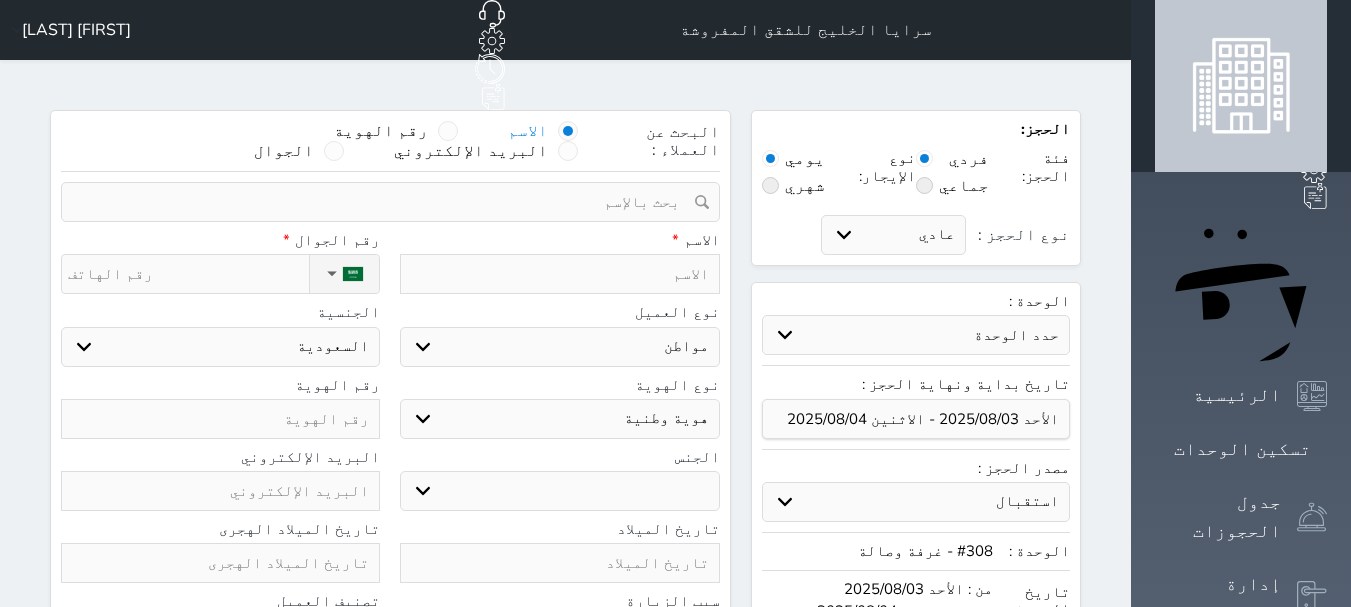 select 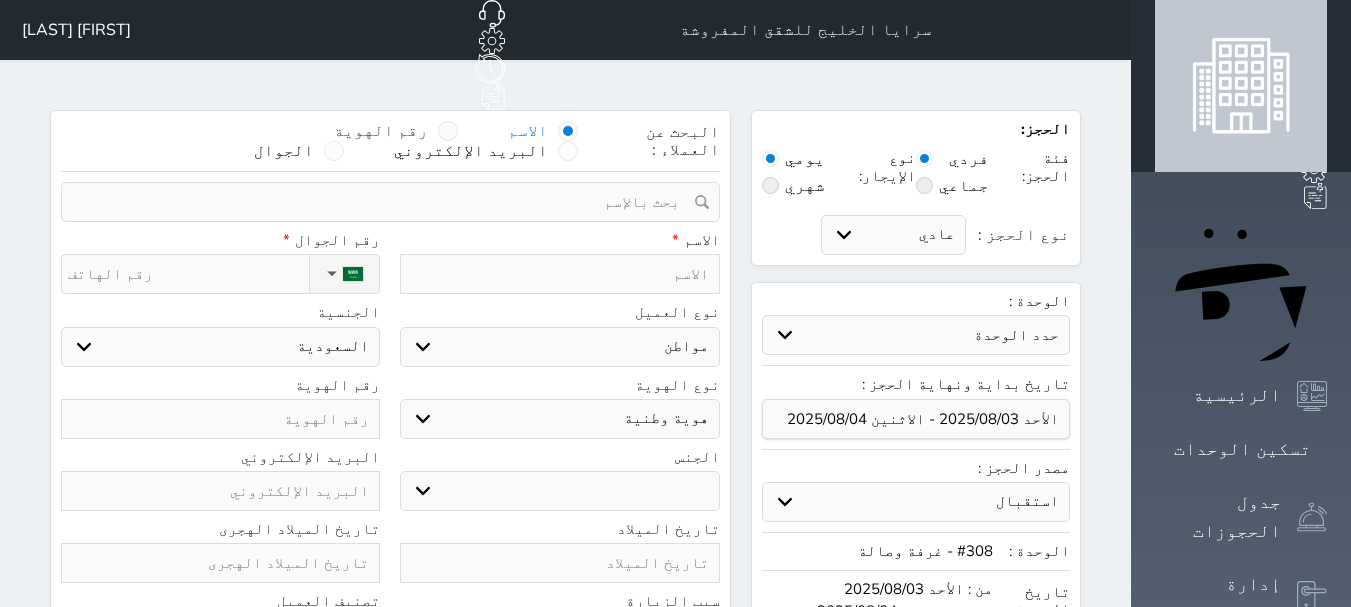 click at bounding box center [448, 131] 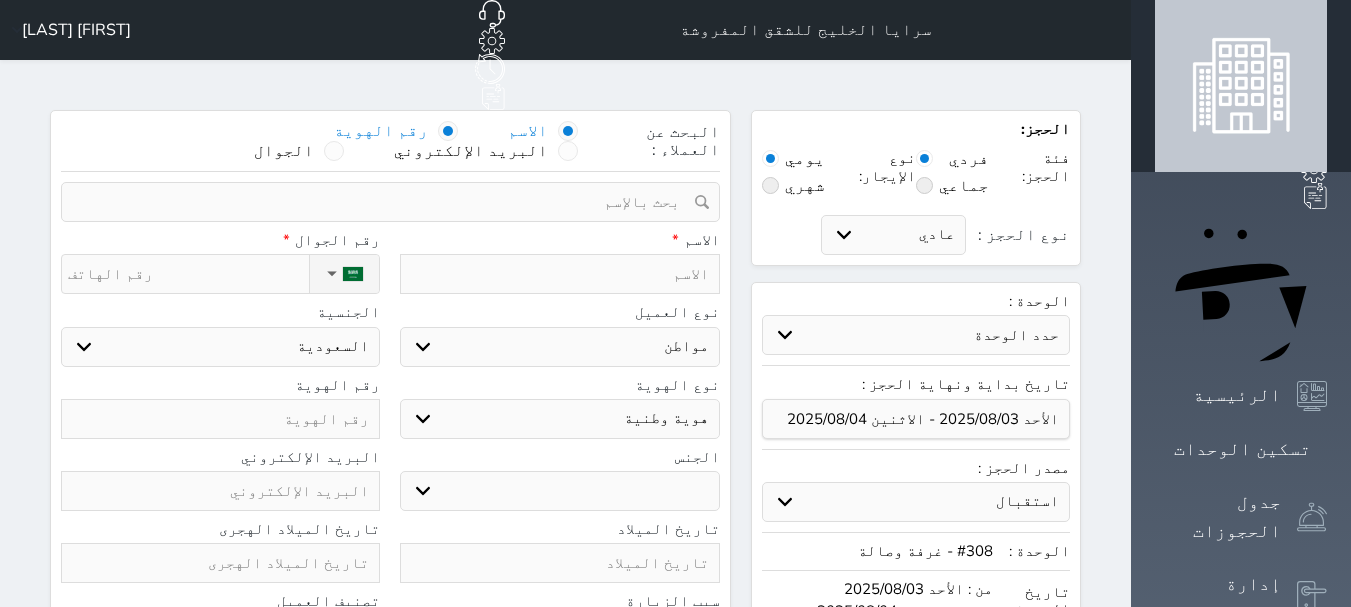 select 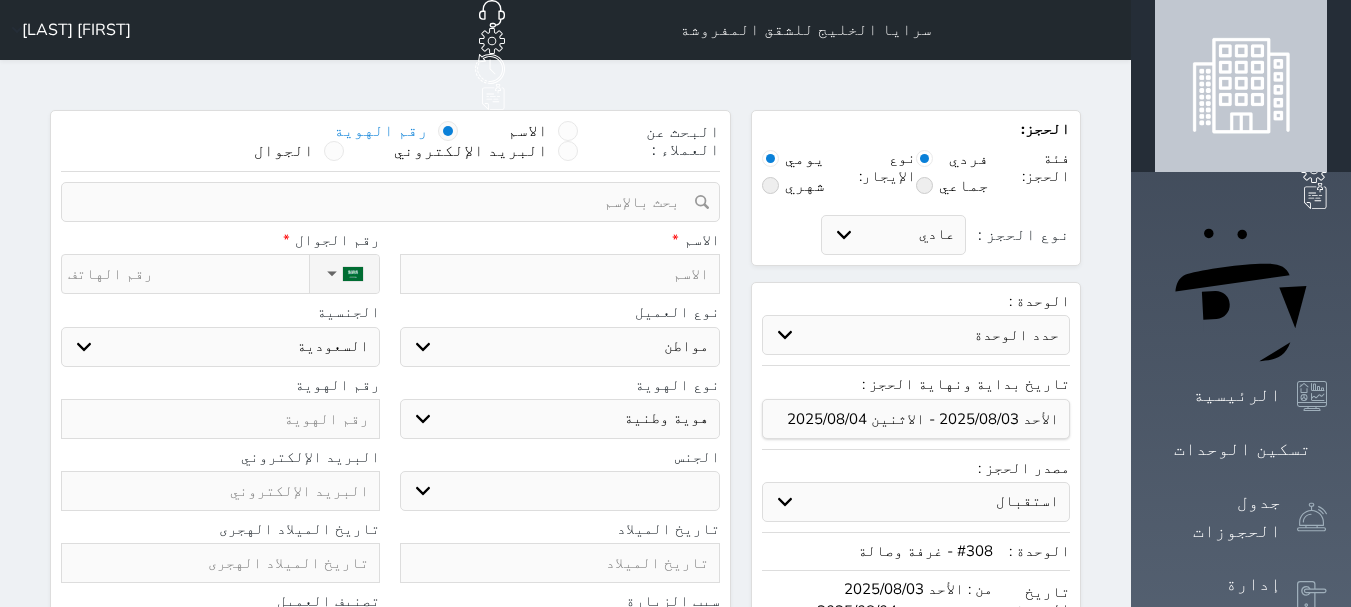 click at bounding box center [448, 131] 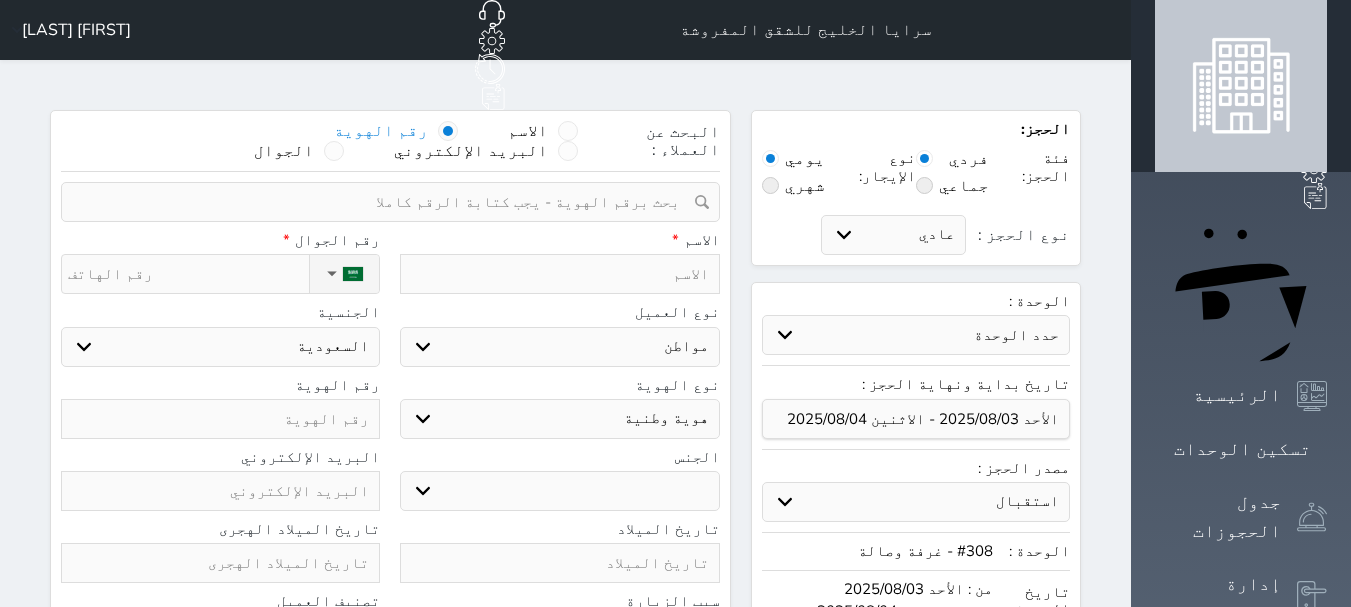 click at bounding box center [383, 202] 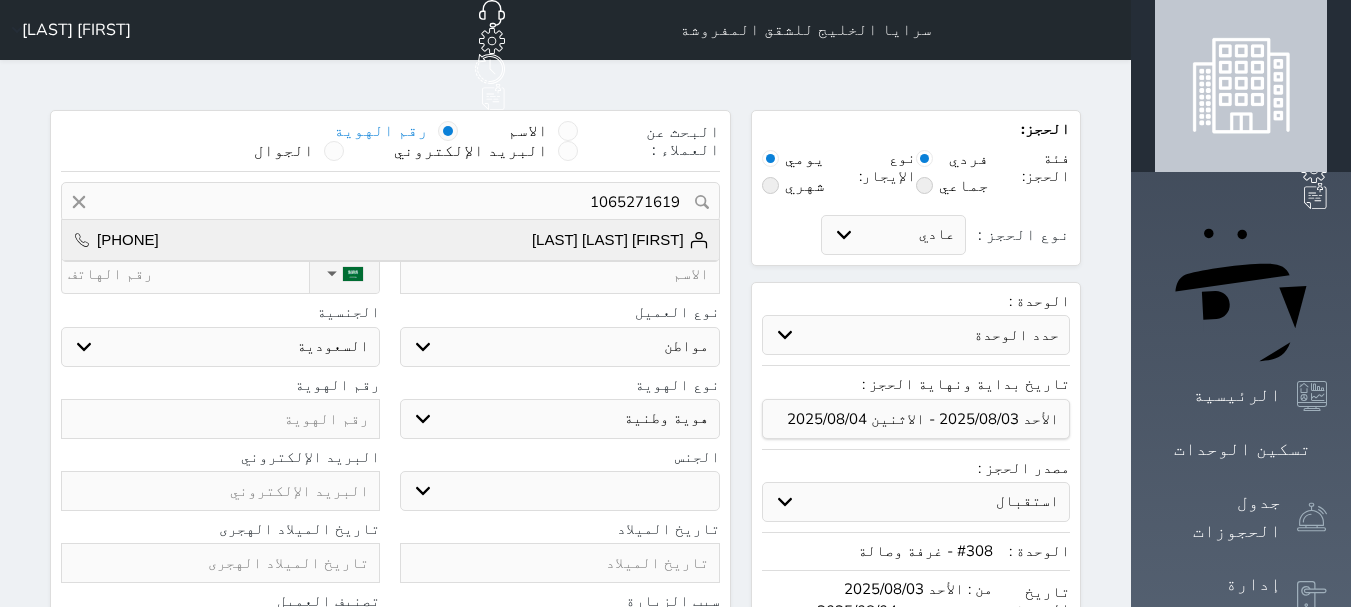 click on "سعد خالد سعد البلالي   +966534361330" at bounding box center (390, 240) 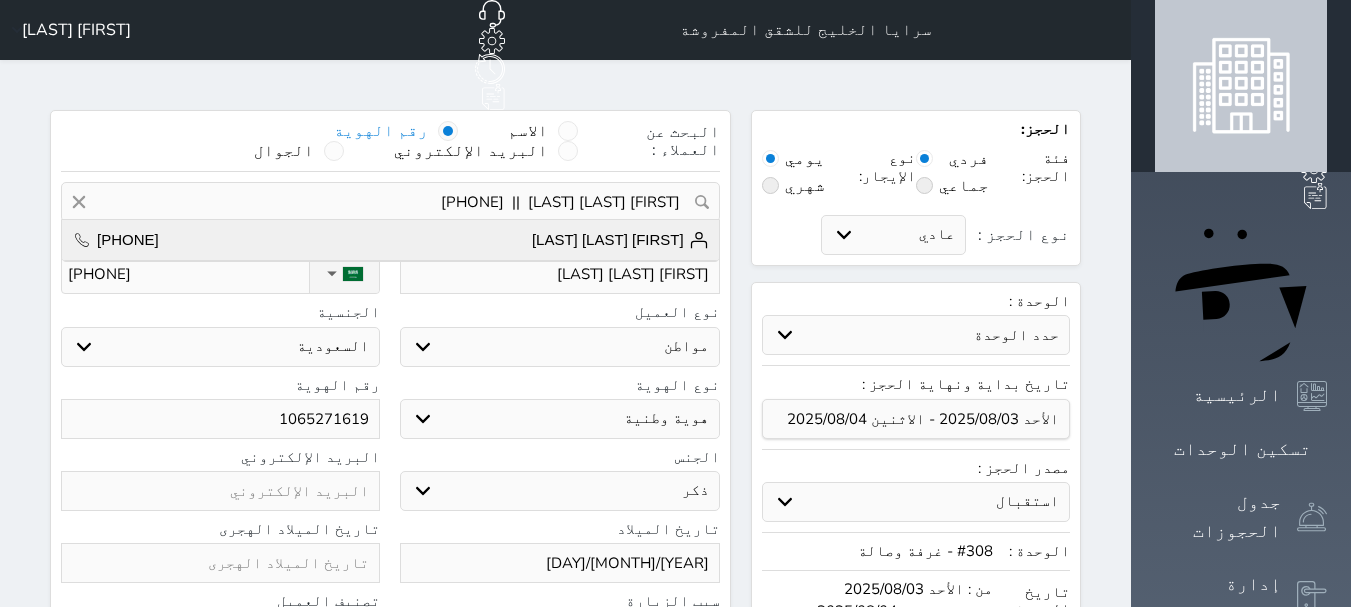 click on "الاسم *" at bounding box center [559, 240] 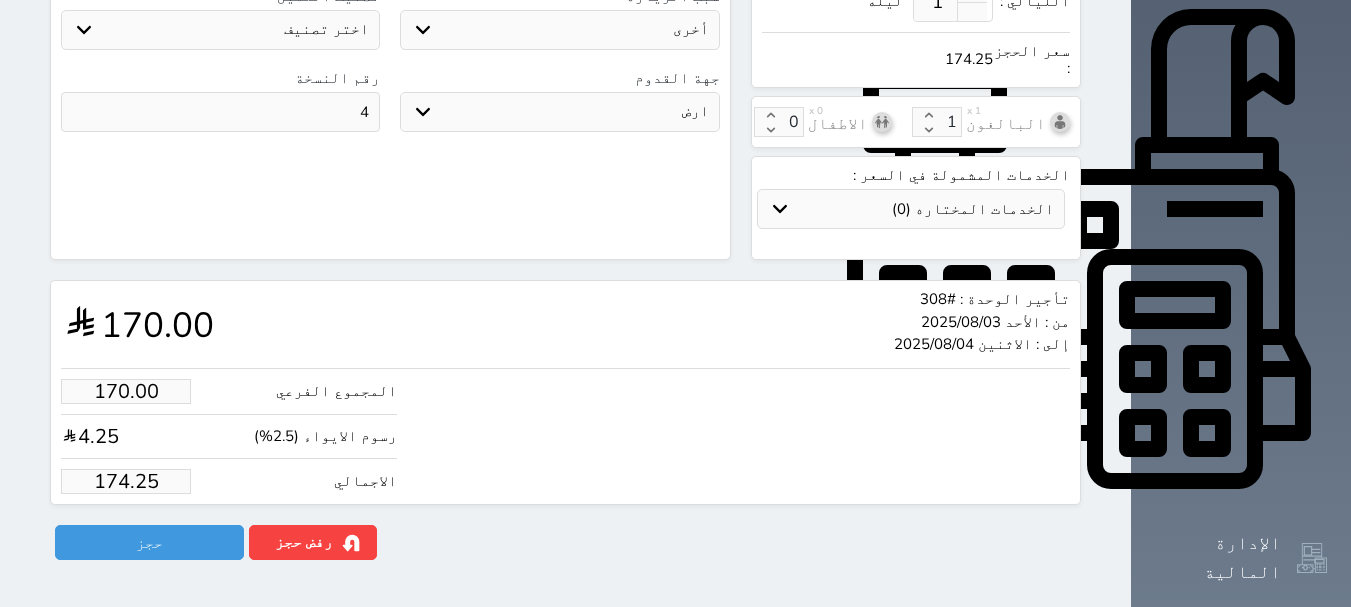 scroll, scrollTop: 702, scrollLeft: 0, axis: vertical 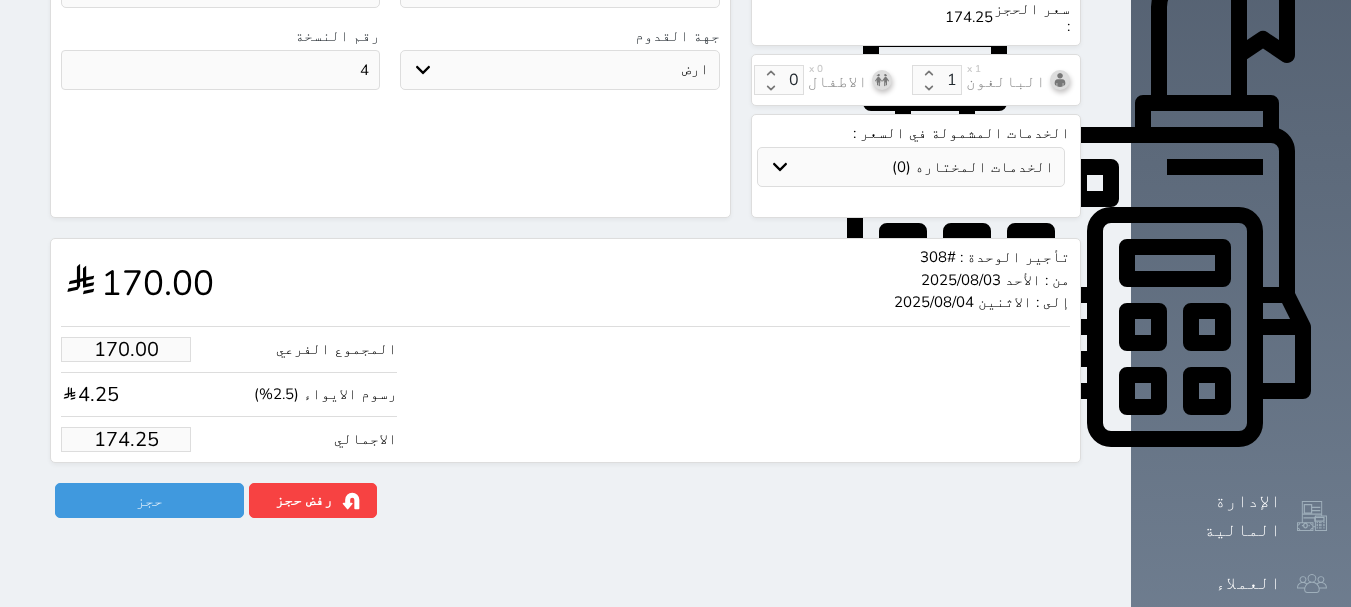 click on "174.25" at bounding box center [126, 439] 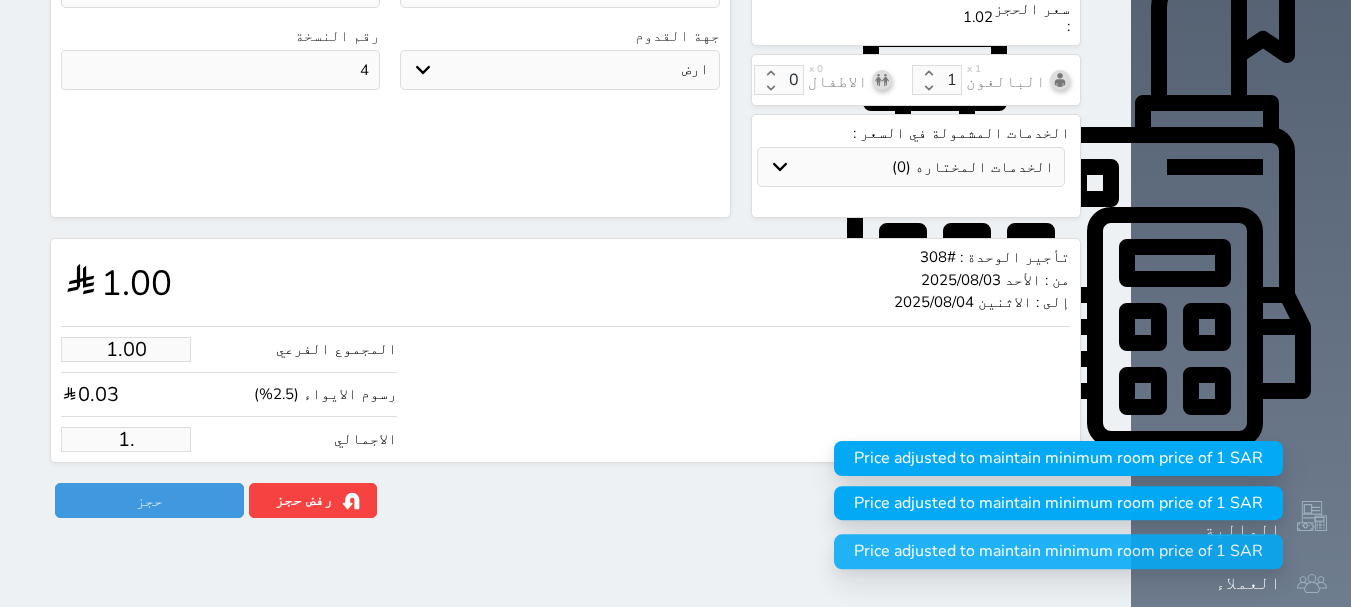 type on "1" 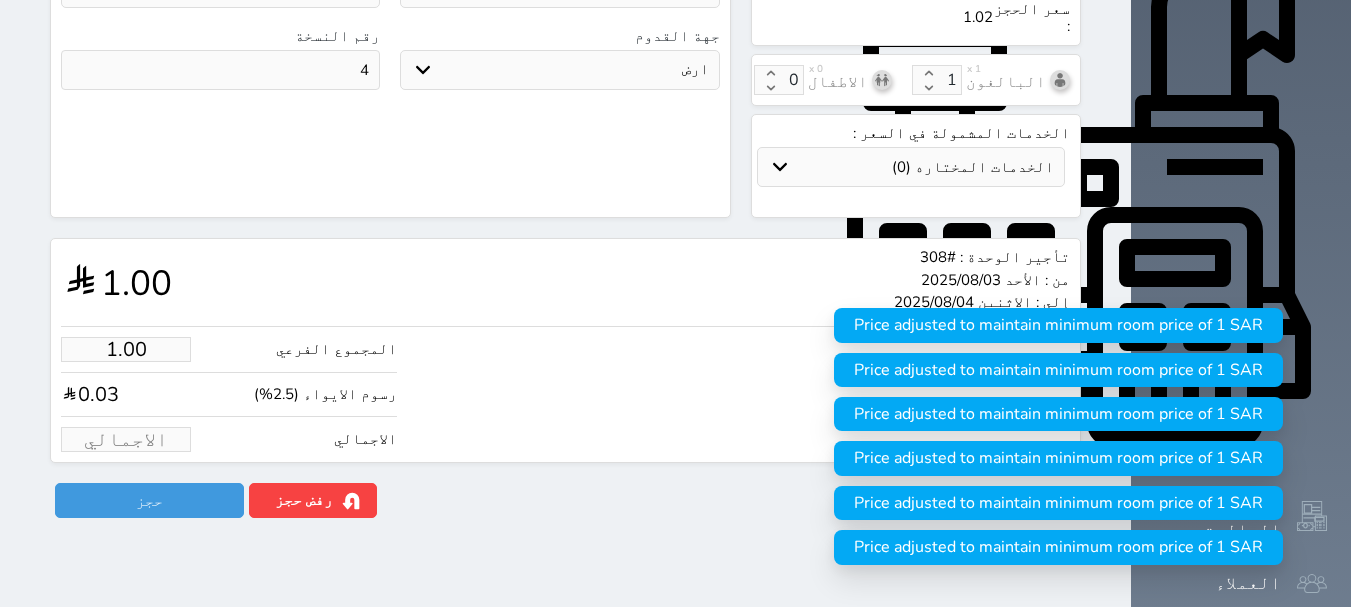 type on "1" 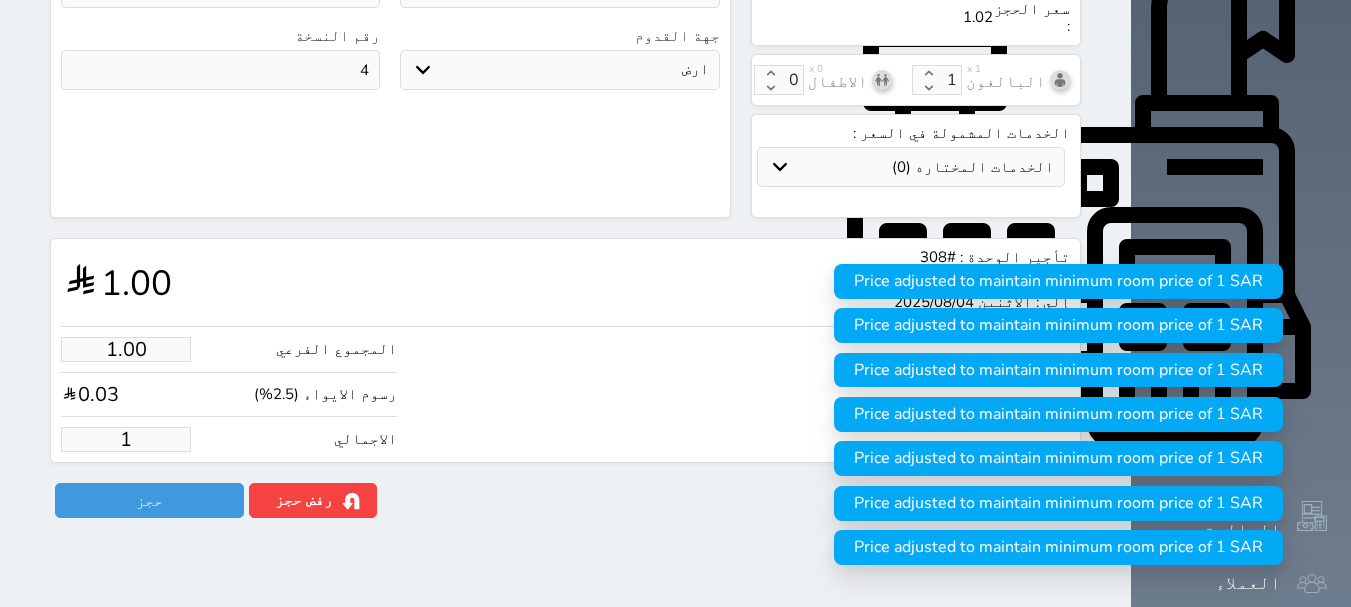 type on "15.61" 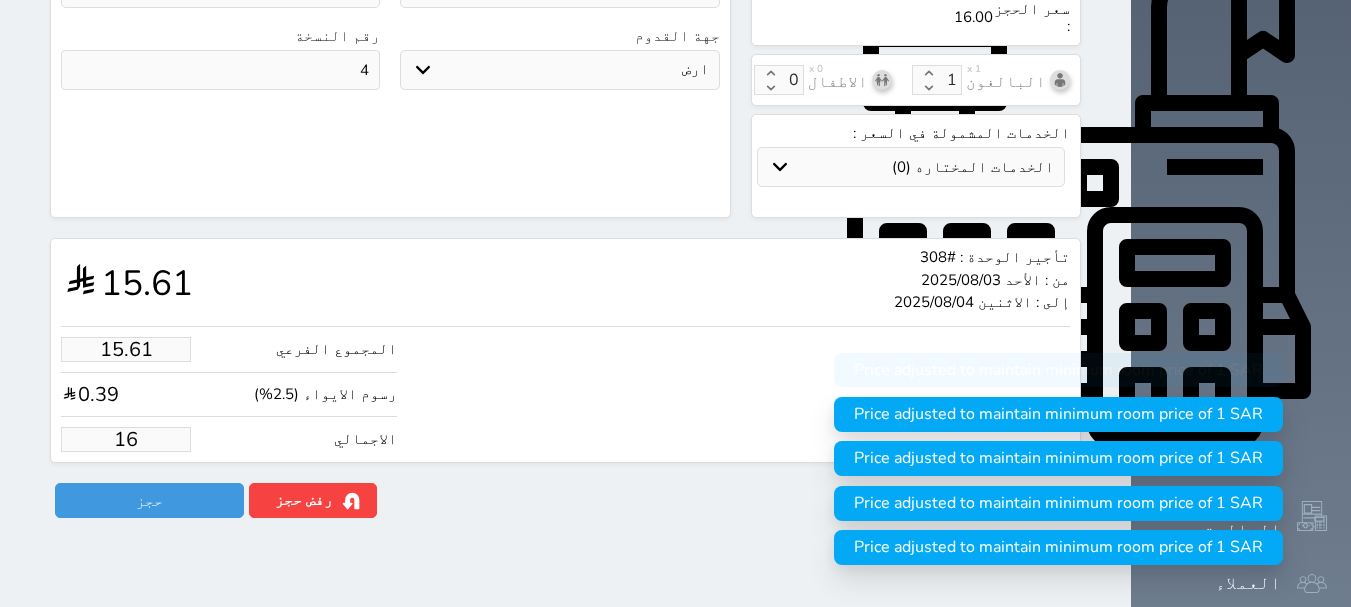 type on "156.10" 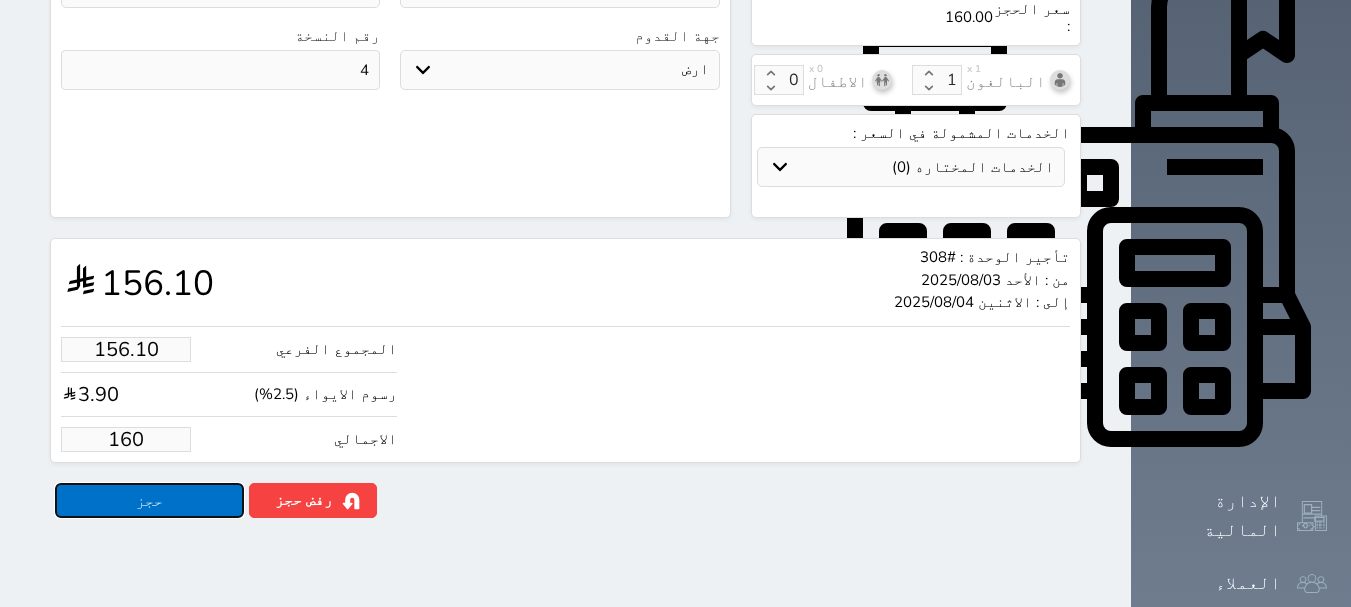 type on "160.00" 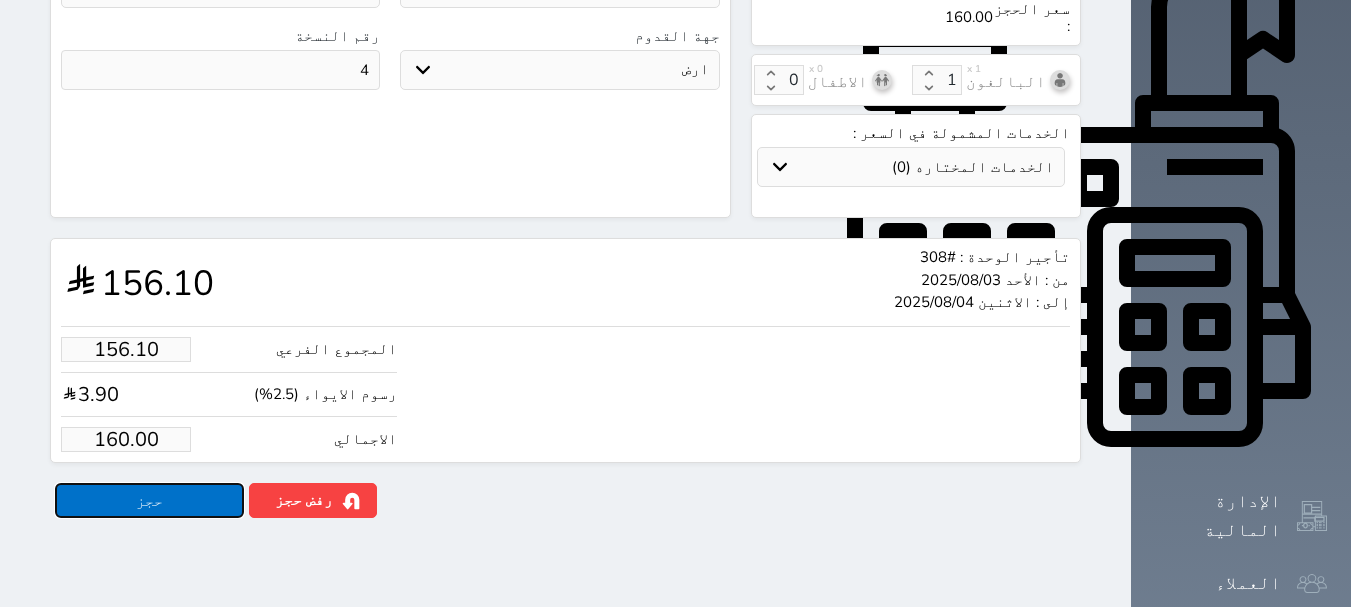 click on "حجز" at bounding box center [149, 500] 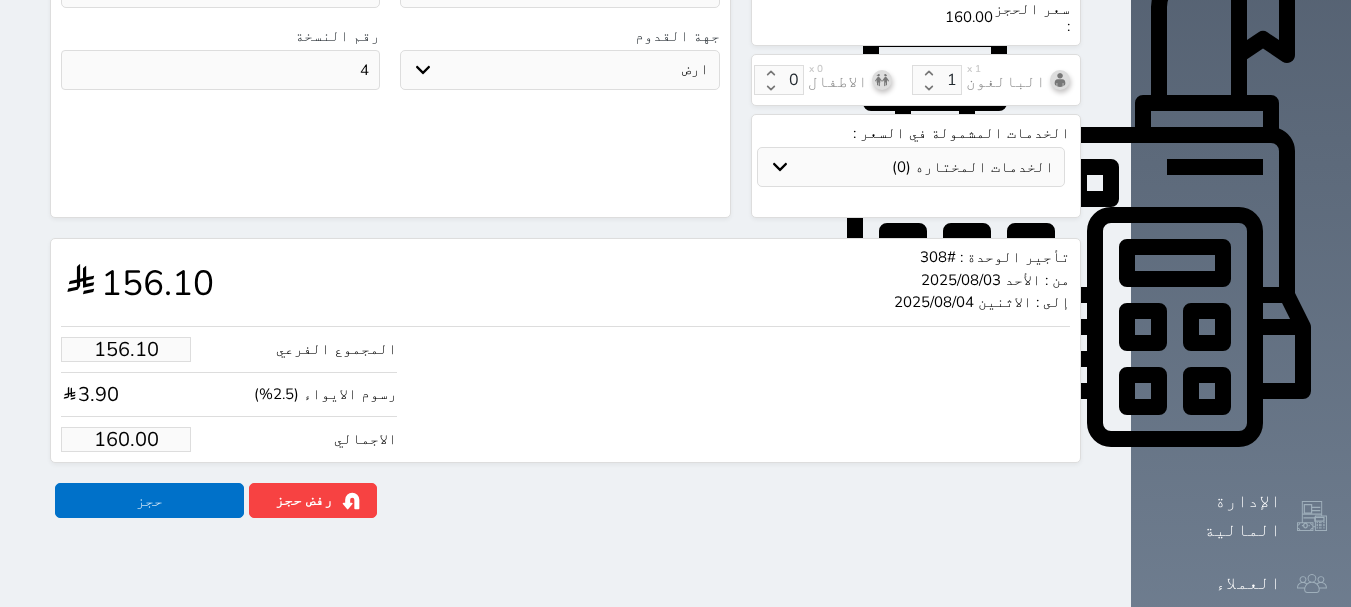 click at bounding box center [0, 0] 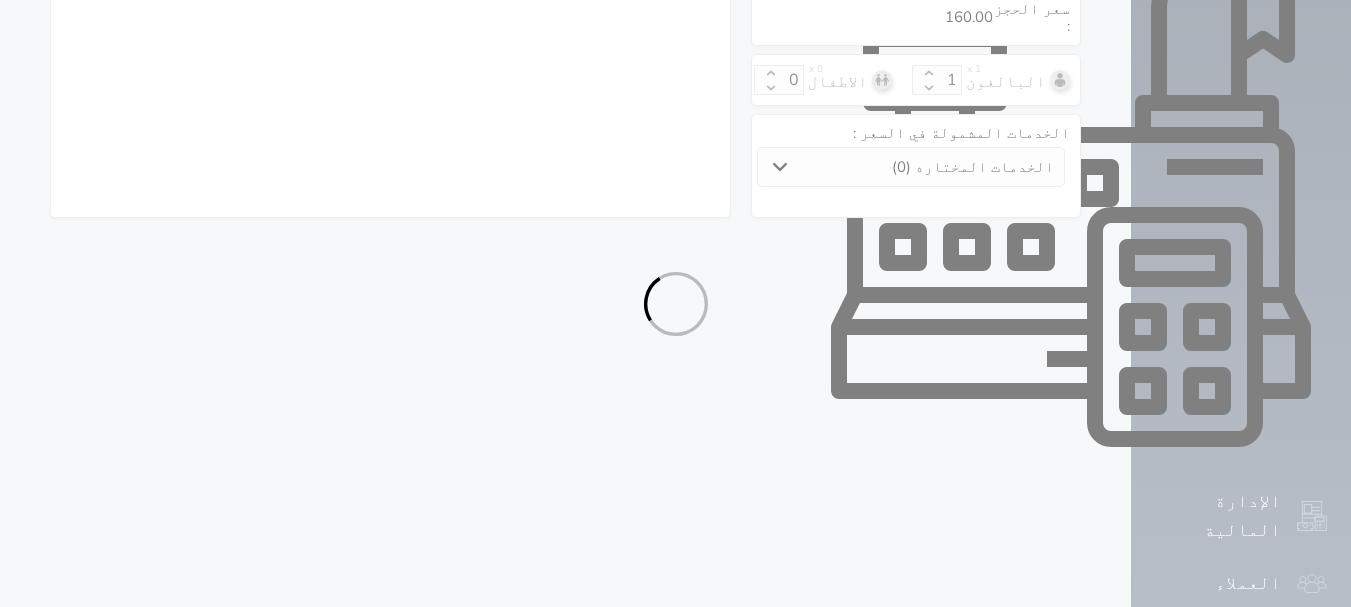 select on "1" 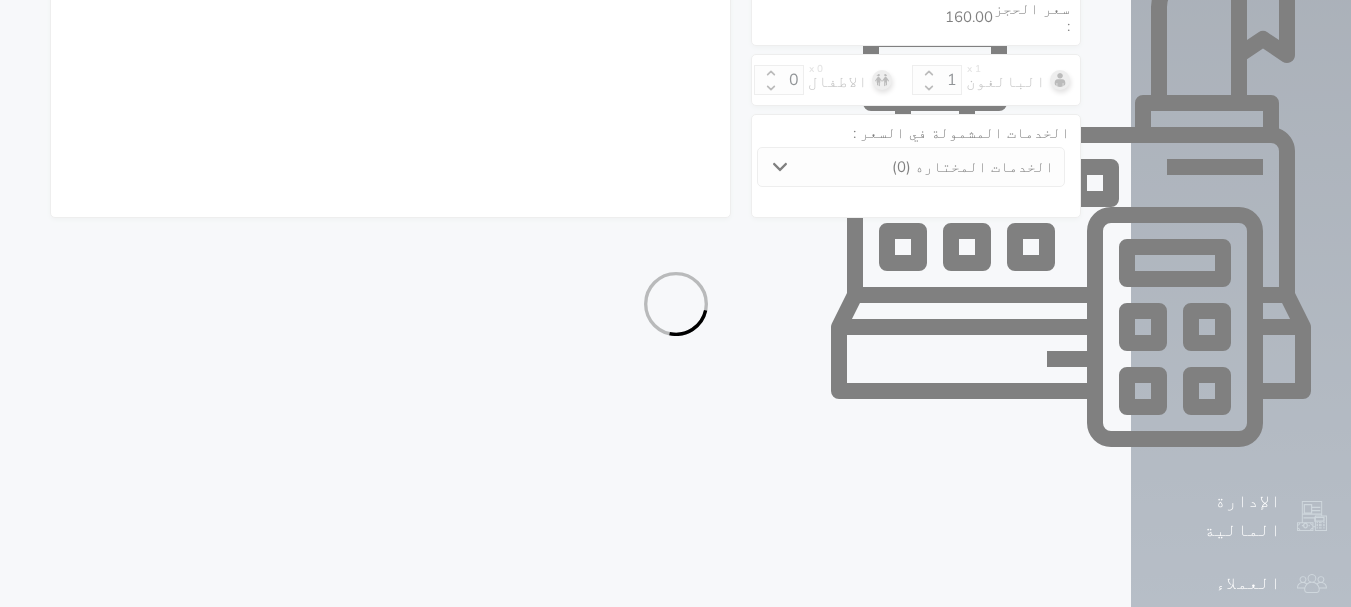 select on "113" 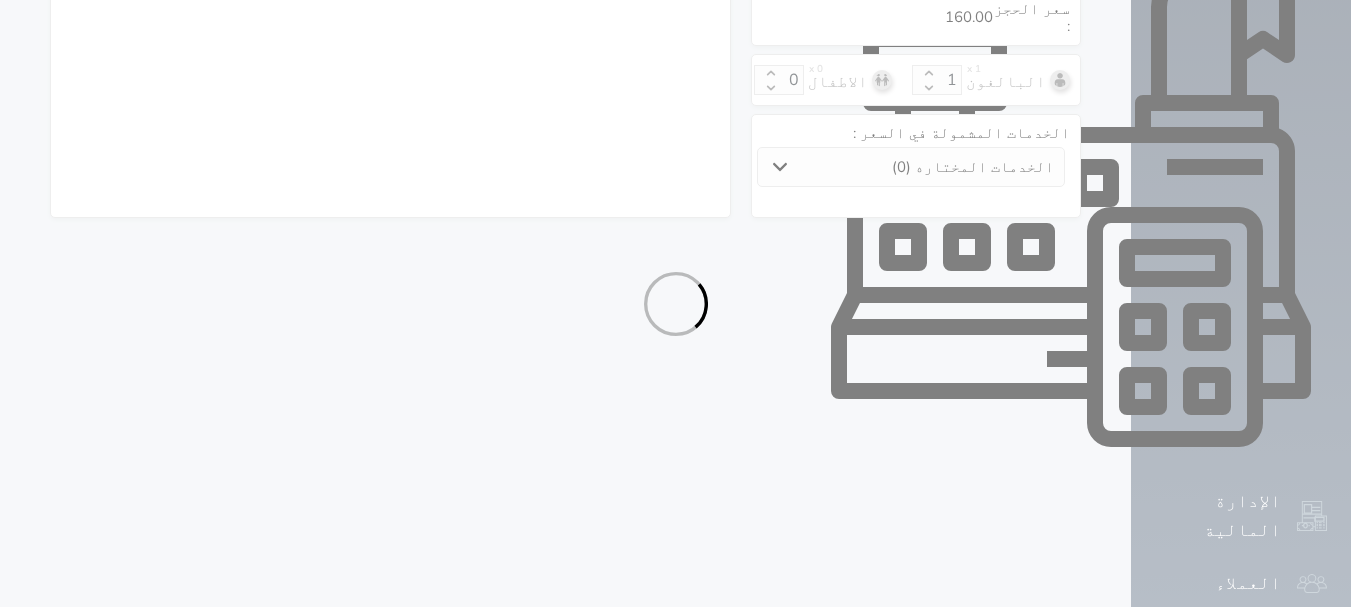 select on "1" 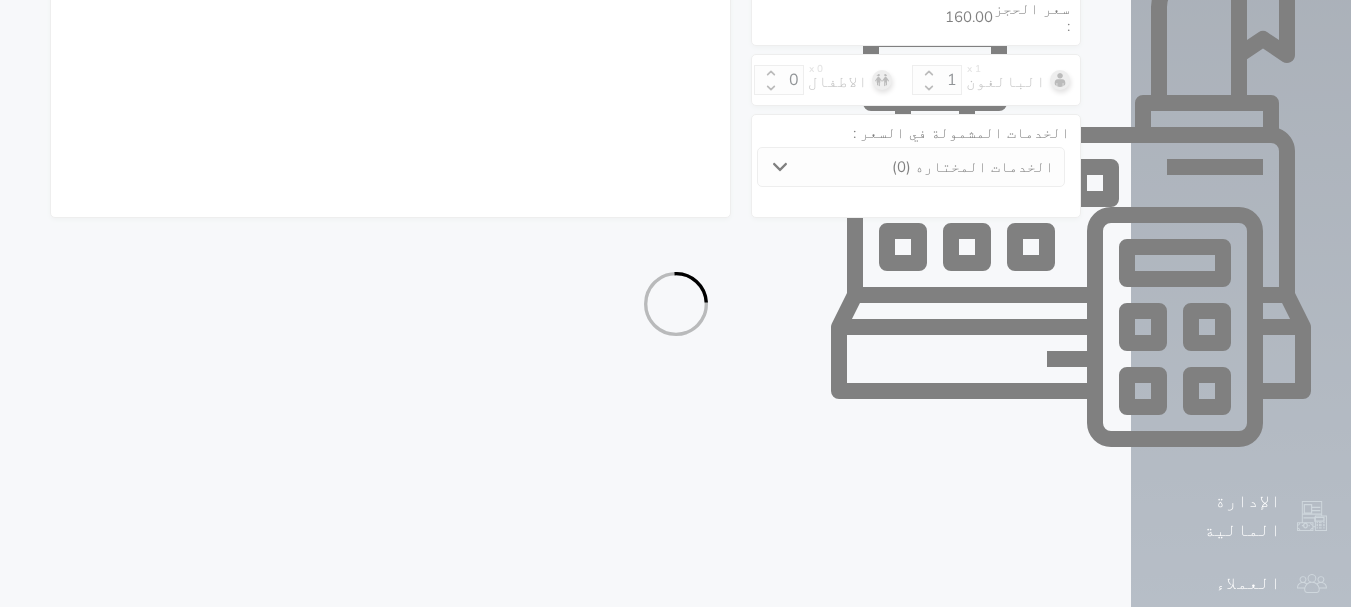 select on "7" 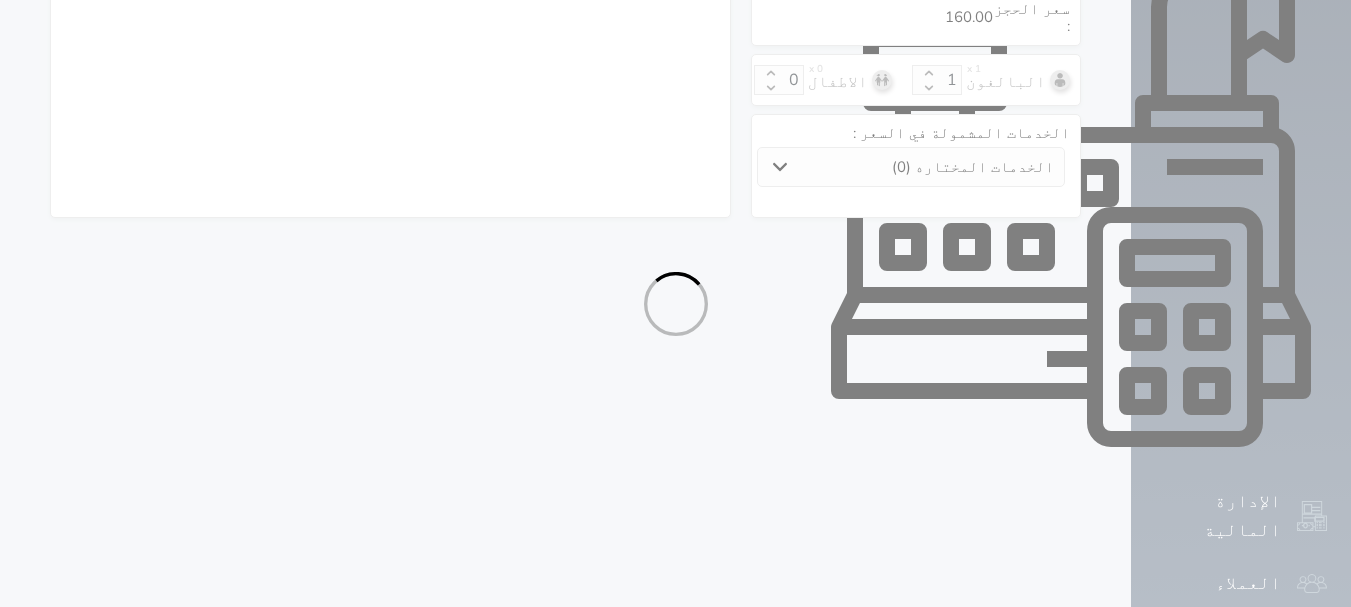 select on "9" 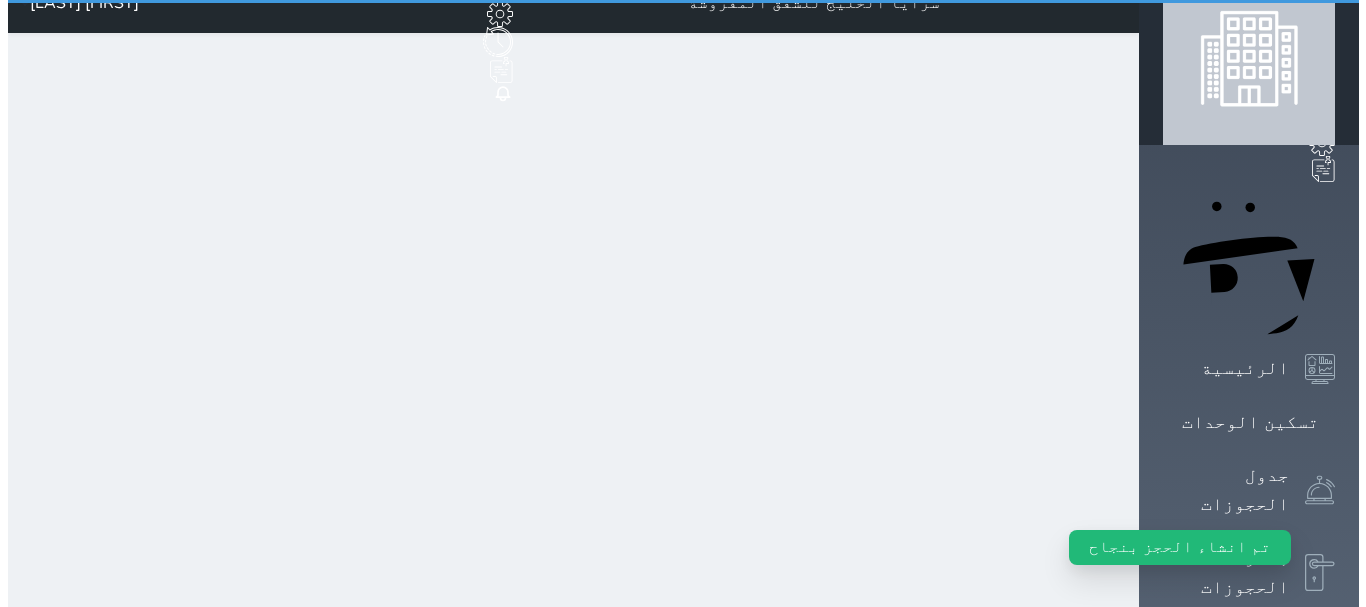 scroll, scrollTop: 0, scrollLeft: 0, axis: both 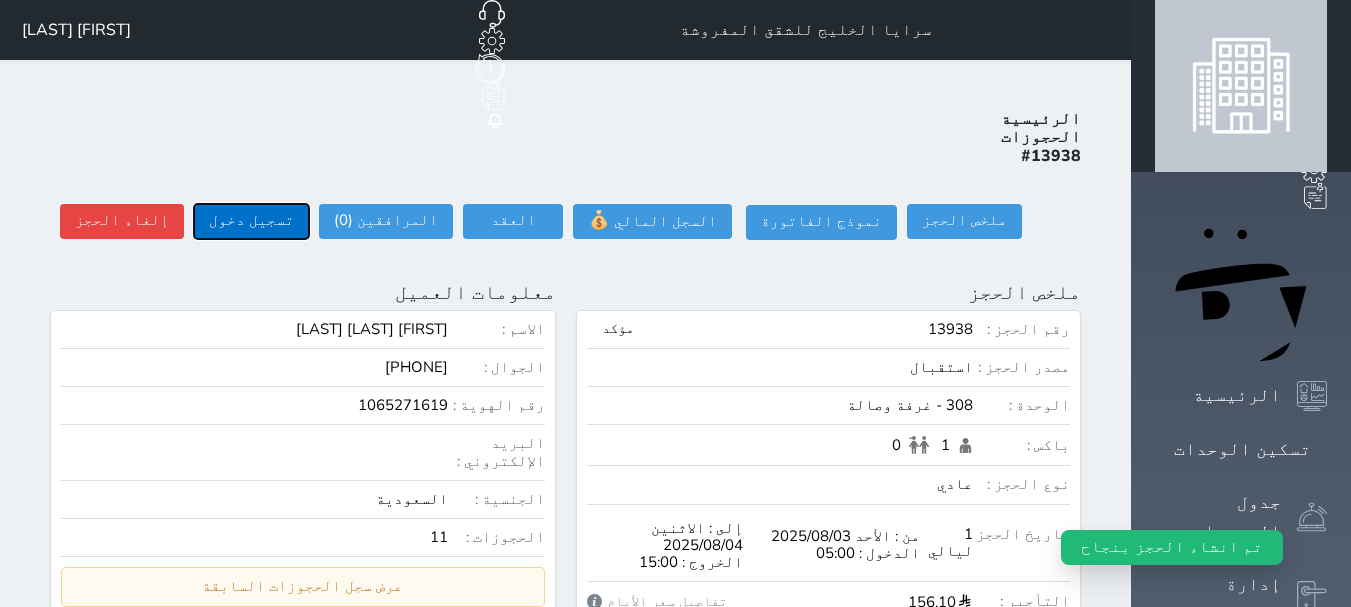 click on "تسجيل دخول" at bounding box center (251, 221) 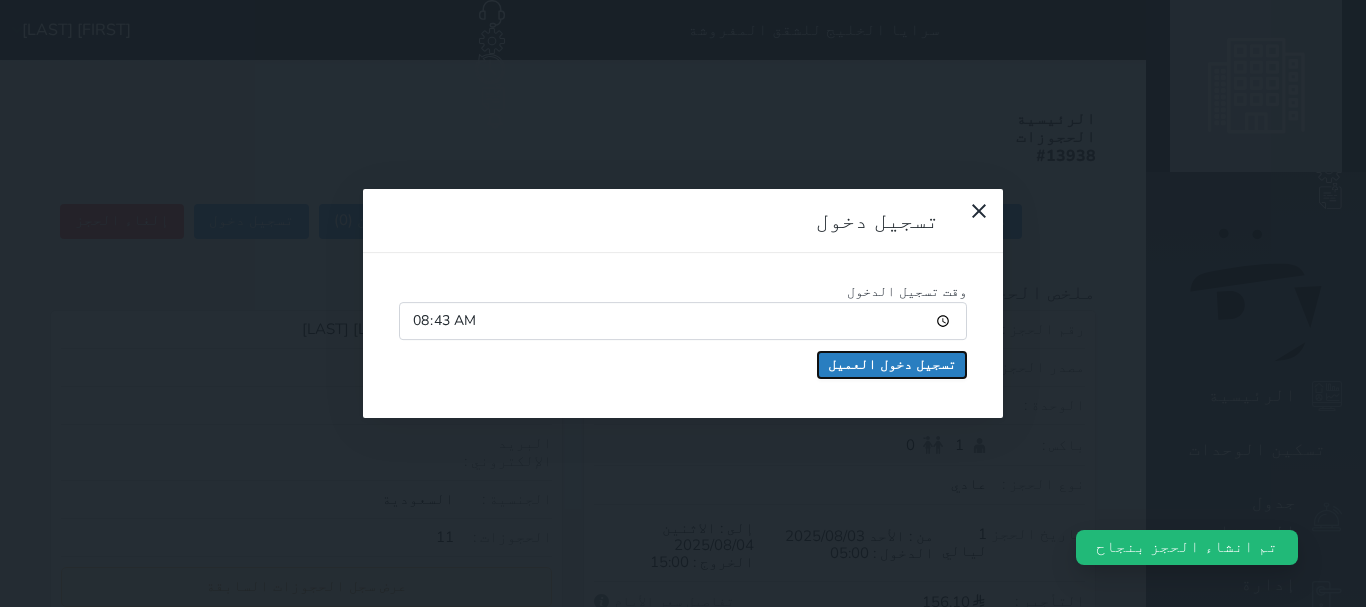 click on "تسجيل دخول العميل" at bounding box center (892, 365) 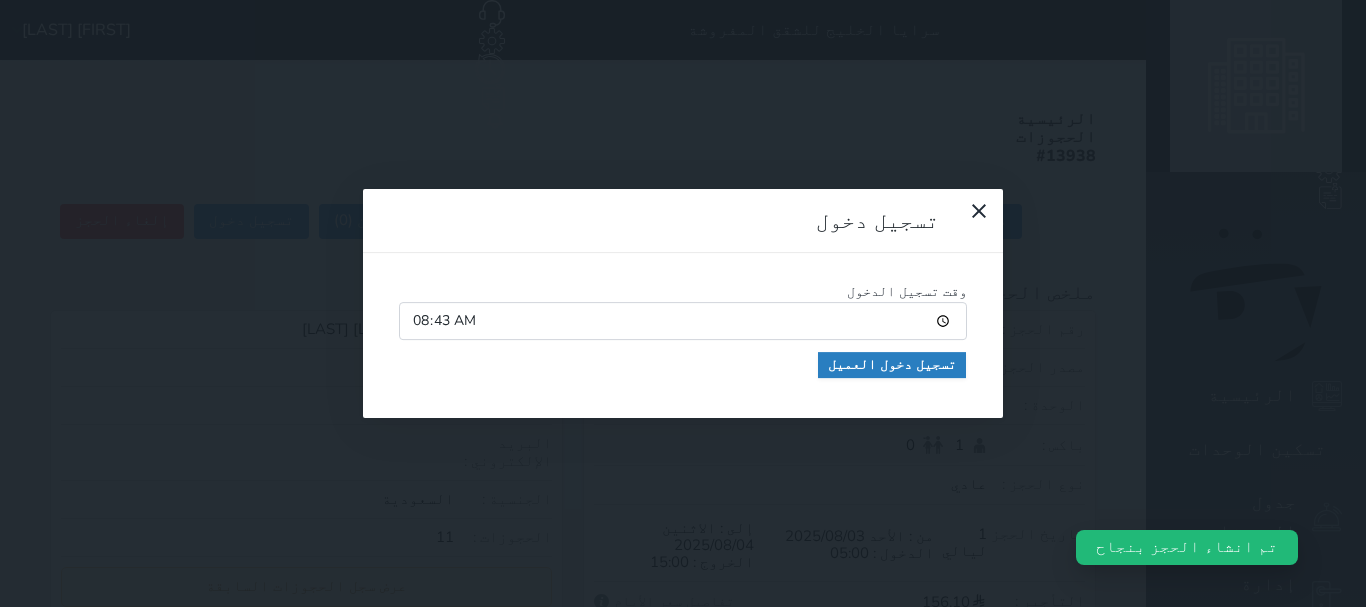 click at bounding box center [0, 0] 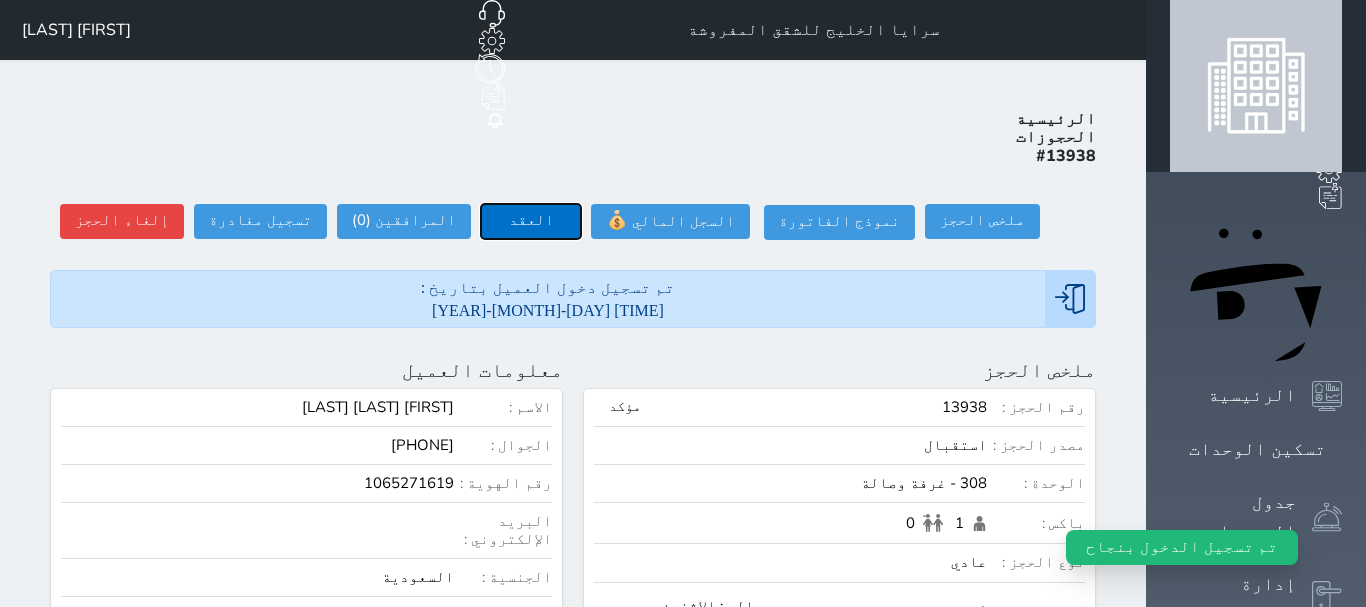 click on "العقد" at bounding box center (531, 221) 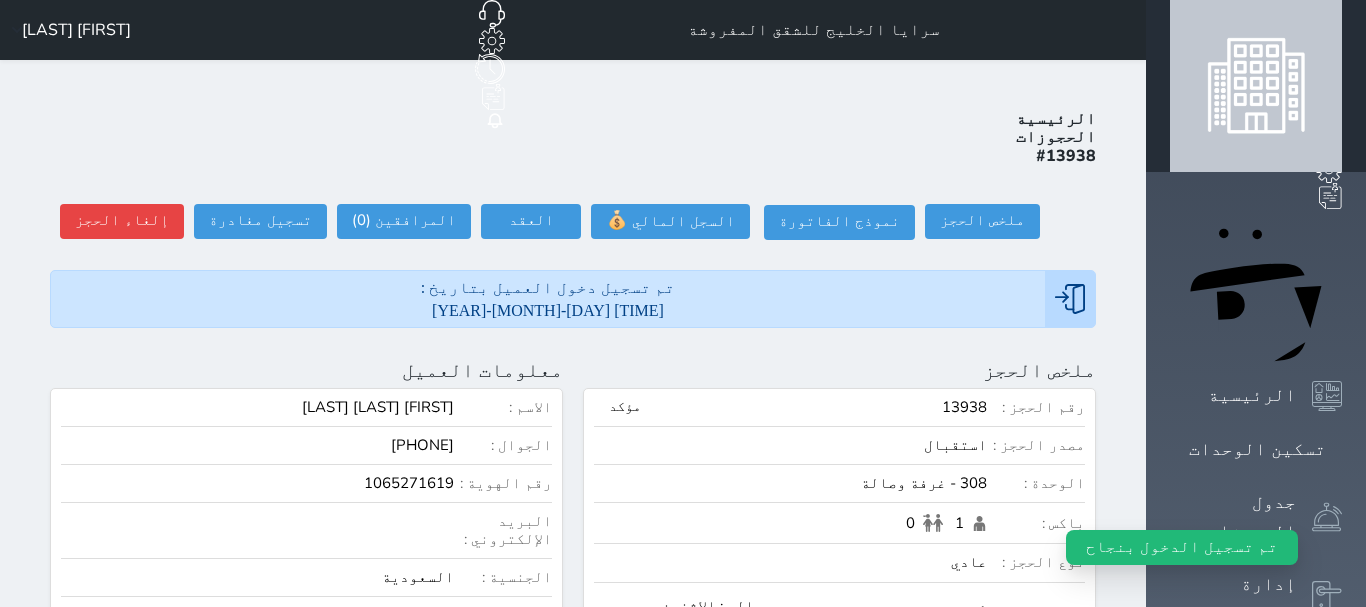 click at bounding box center [0, 0] 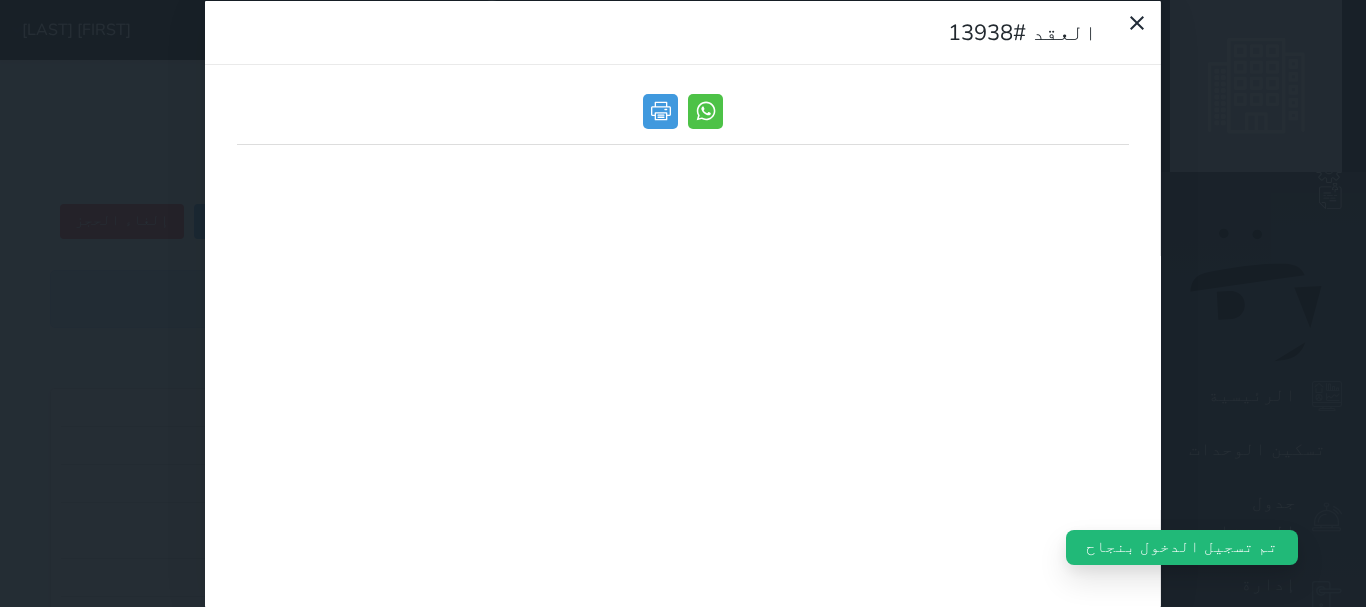 click at bounding box center [683, 373] 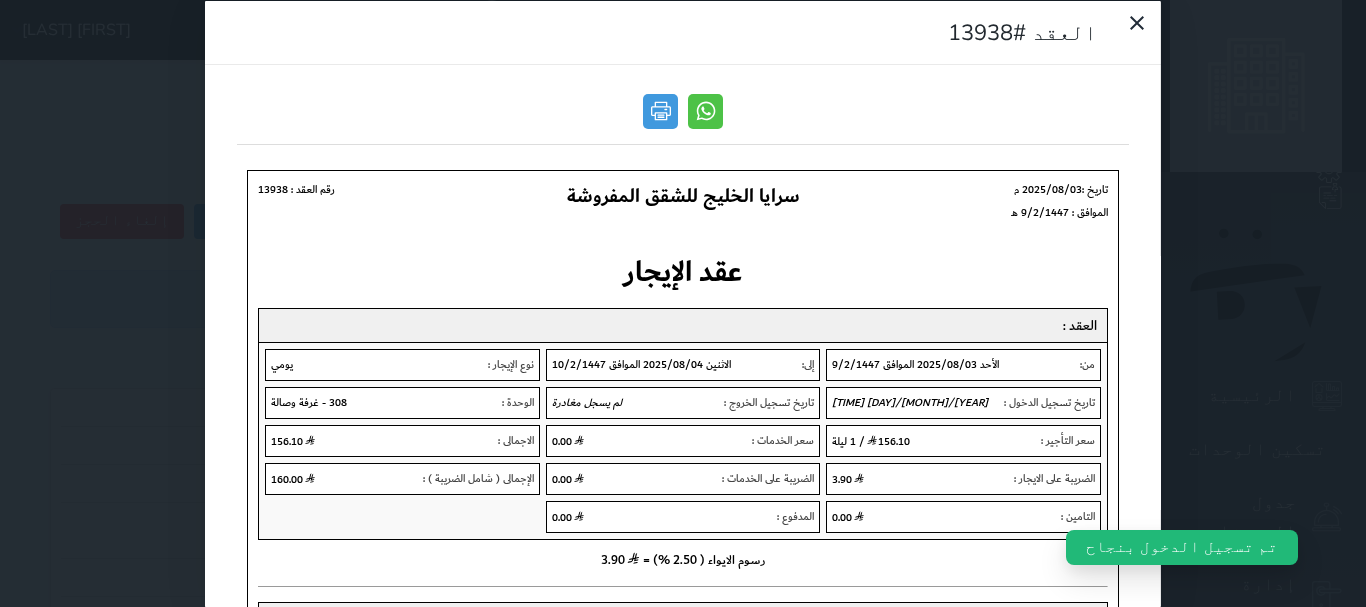 scroll, scrollTop: 0, scrollLeft: 0, axis: both 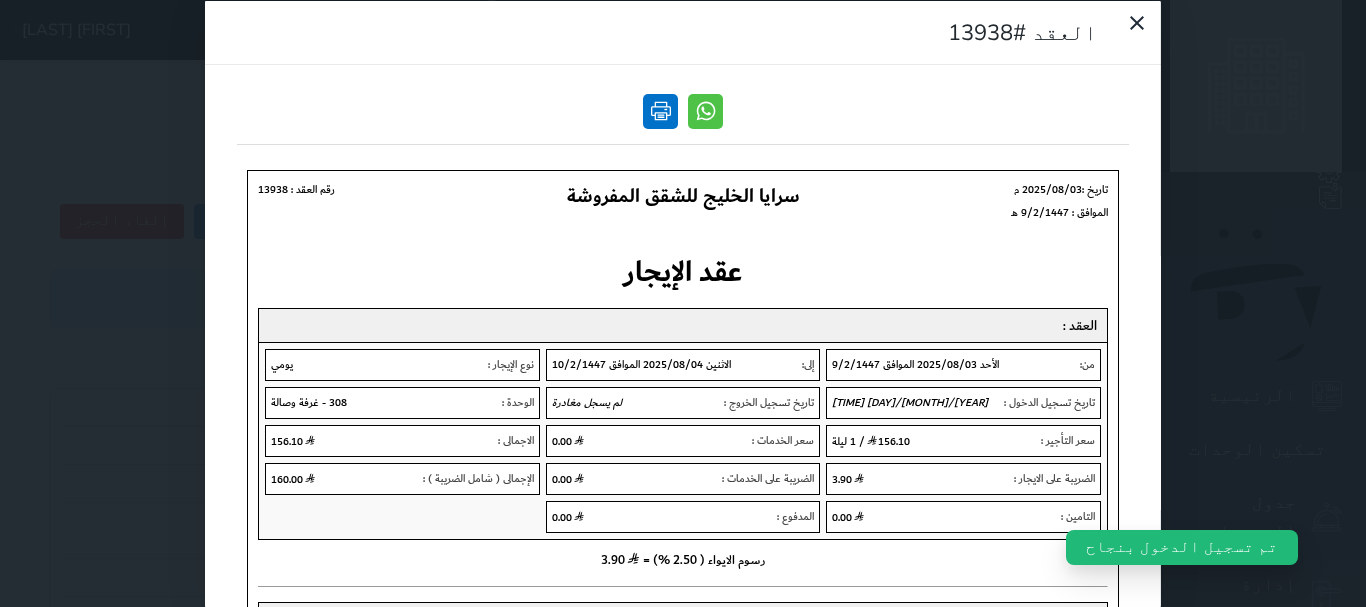 click at bounding box center [660, 110] 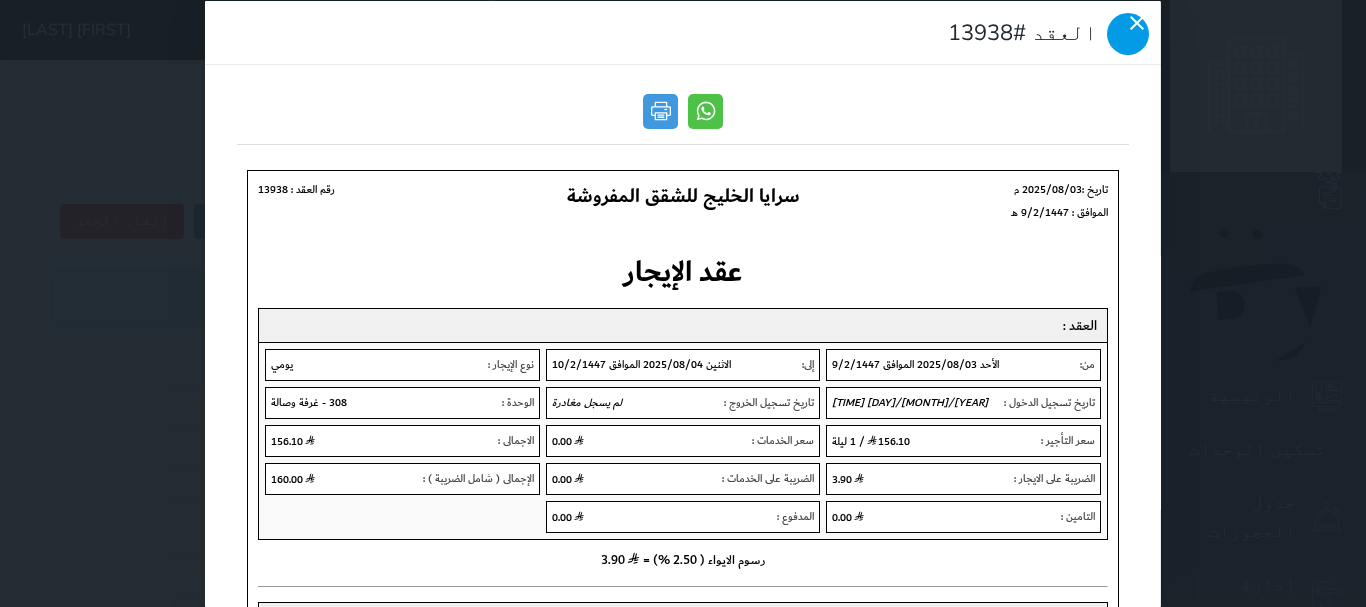 click 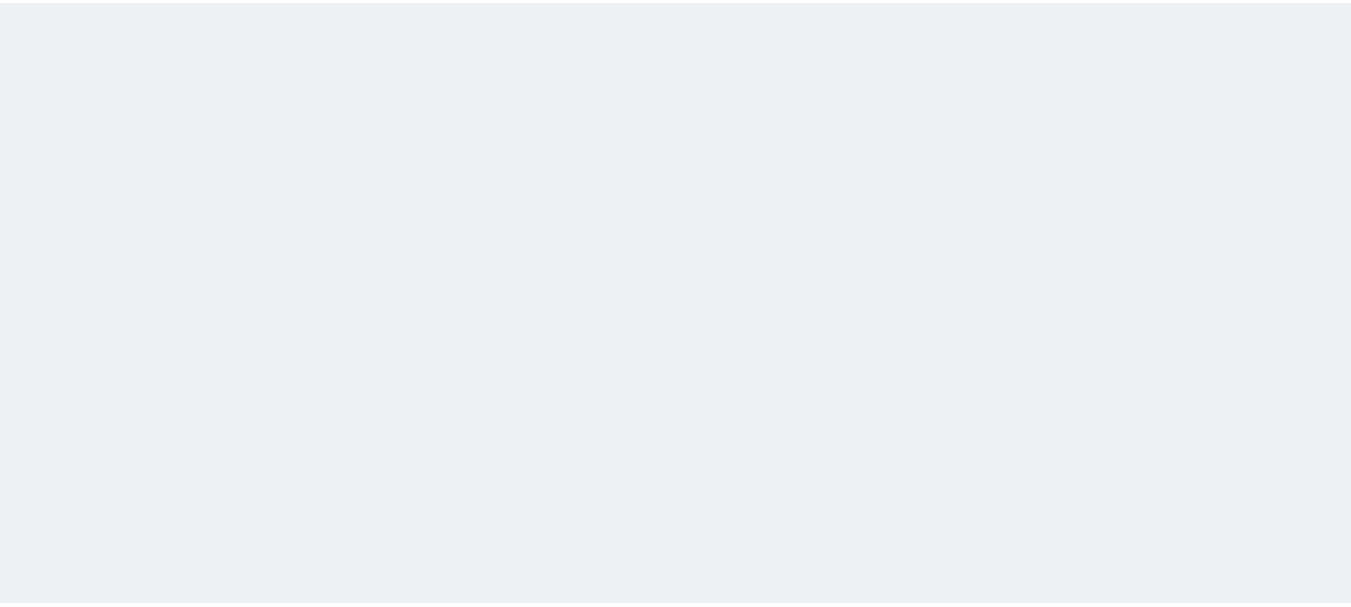 scroll, scrollTop: 0, scrollLeft: 0, axis: both 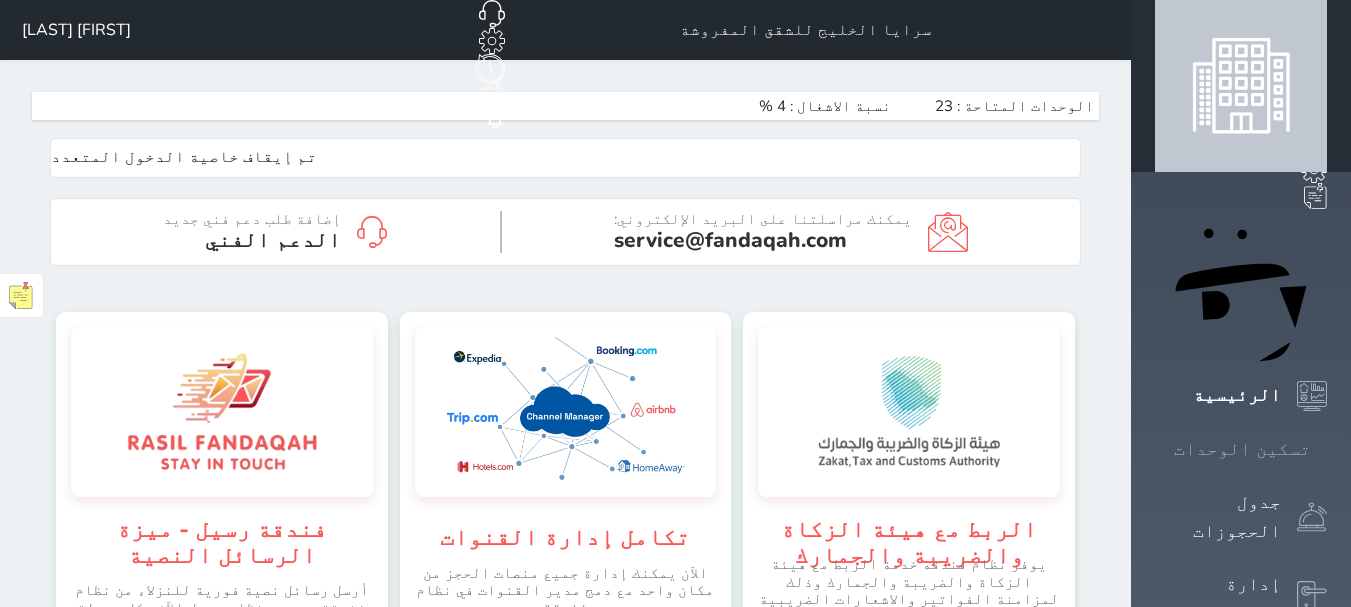 click on "تسكين الوحدات" at bounding box center [1242, 449] 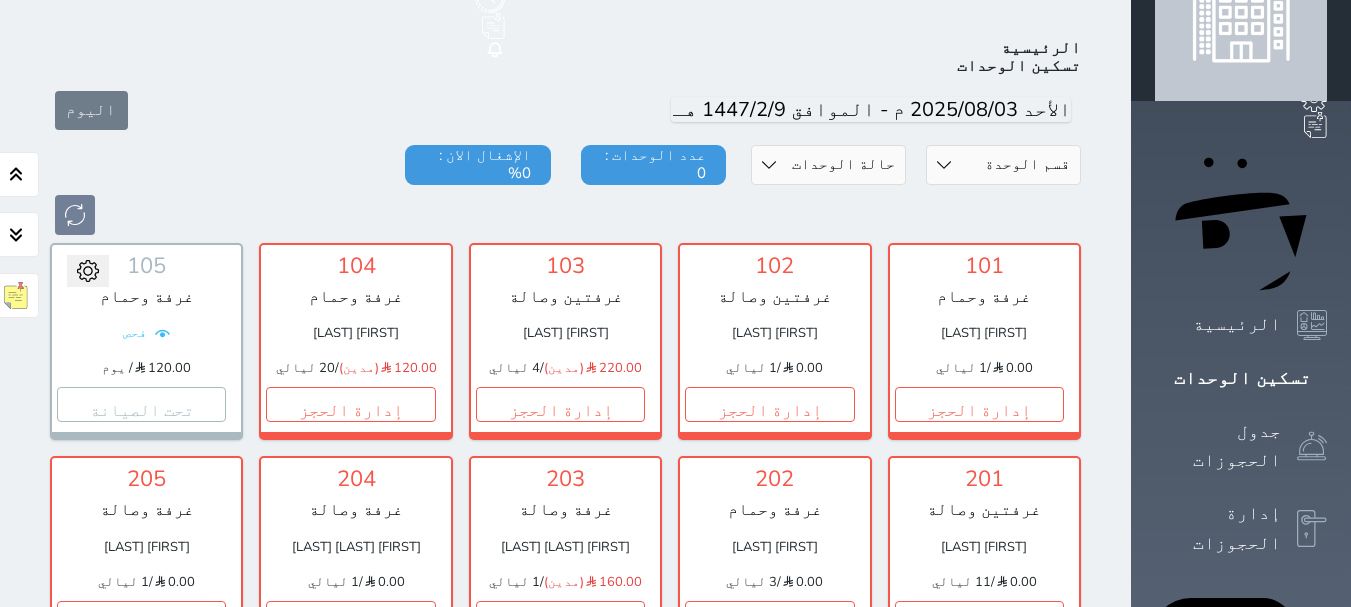 scroll, scrollTop: 78, scrollLeft: 0, axis: vertical 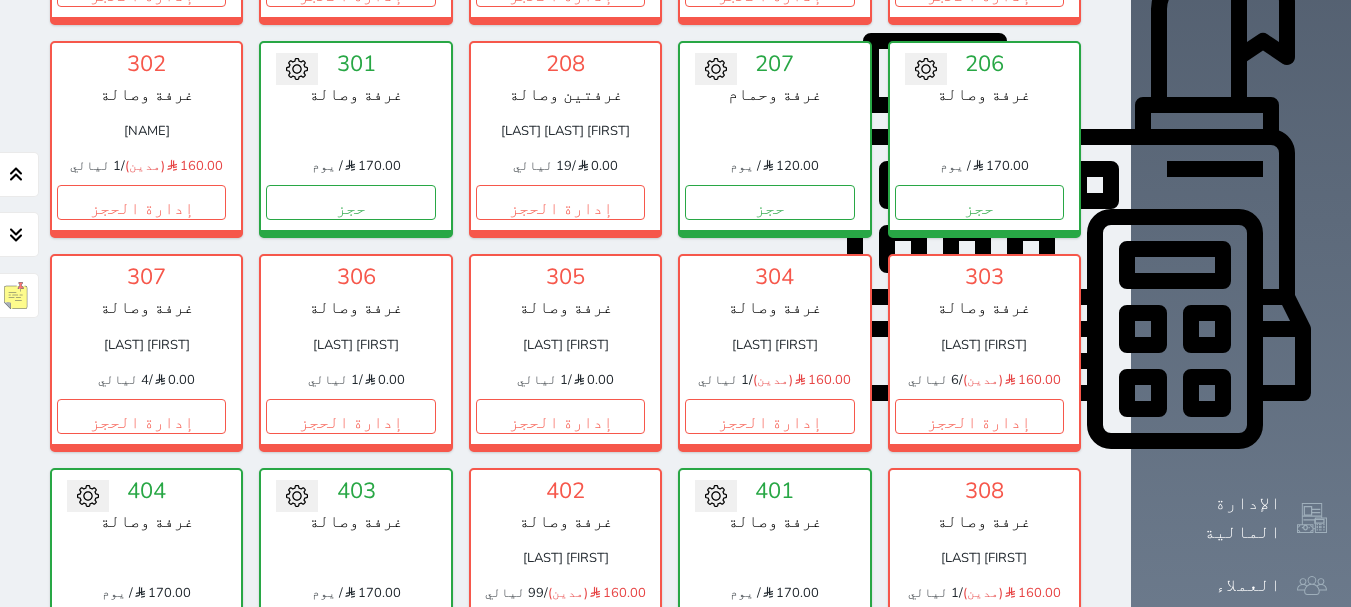 click on "إدارة الحجز" at bounding box center [979, 629] 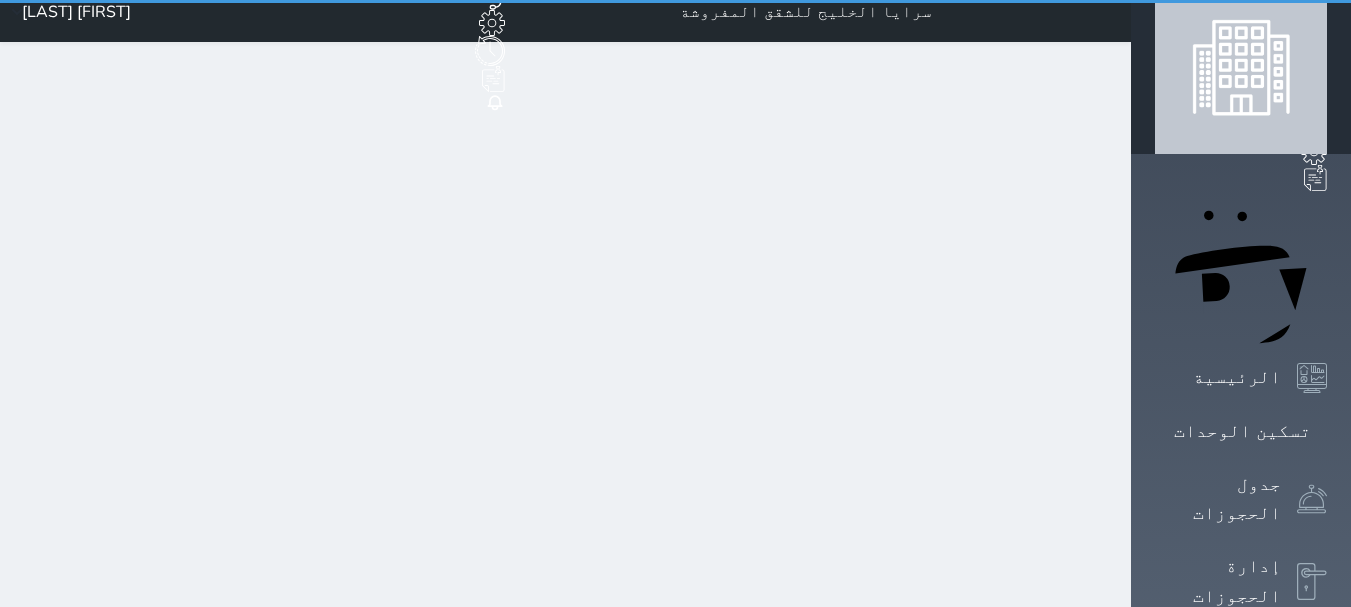 scroll, scrollTop: 0, scrollLeft: 0, axis: both 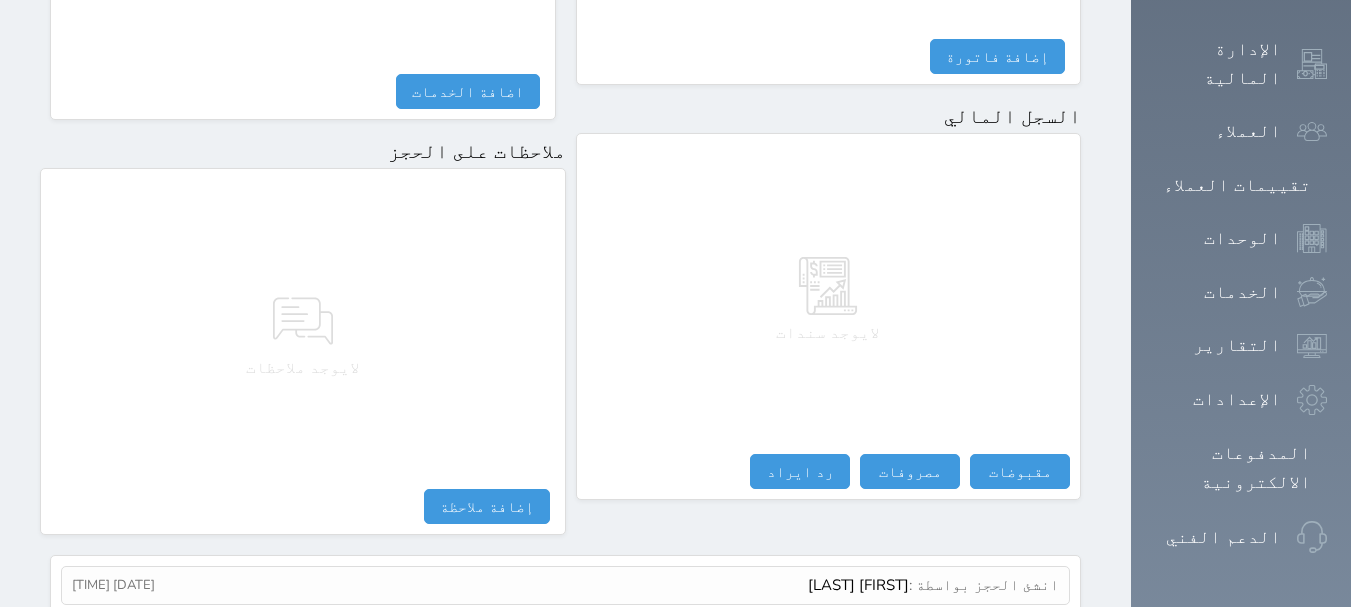 click on "حجز جماعي جديد   حجز جديد             الرئيسية     تسكين الوحدات     جدول الحجوزات     إدارة الحجوزات     POS     الإدارة المالية     العملاء     تقييمات العملاء     الوحدات     الخدمات     التقارير     الإعدادات                                 المدفوعات الالكترونية     الدعم الفني" at bounding box center (1241, -196) 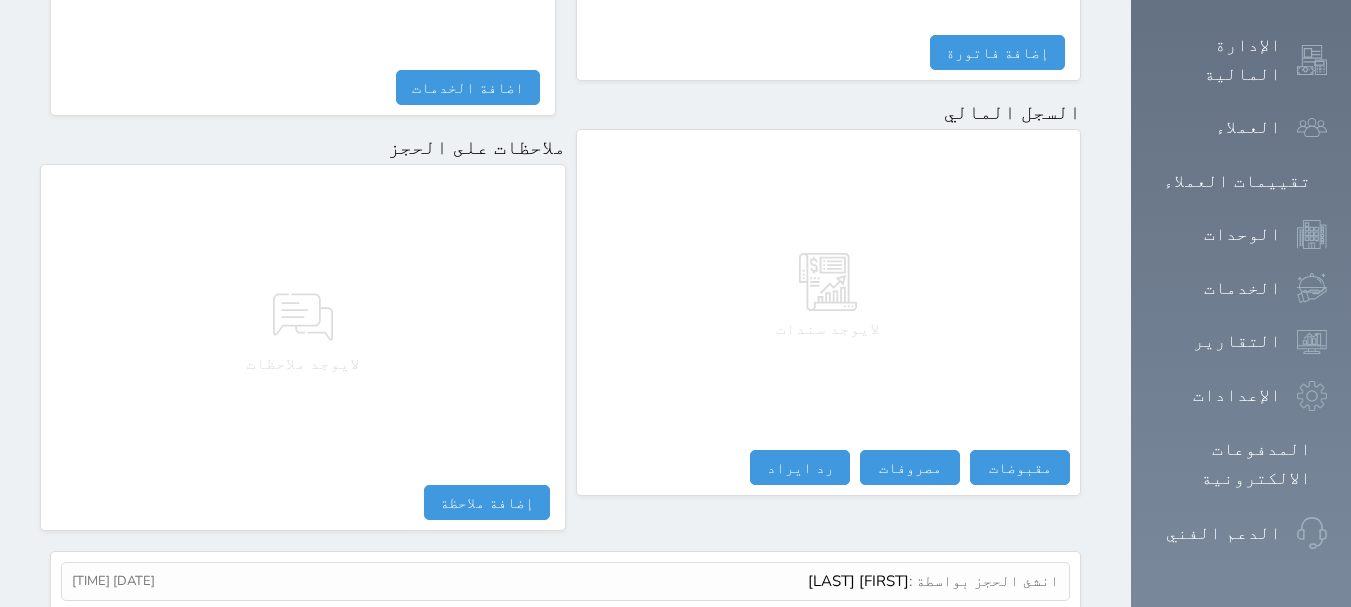 select 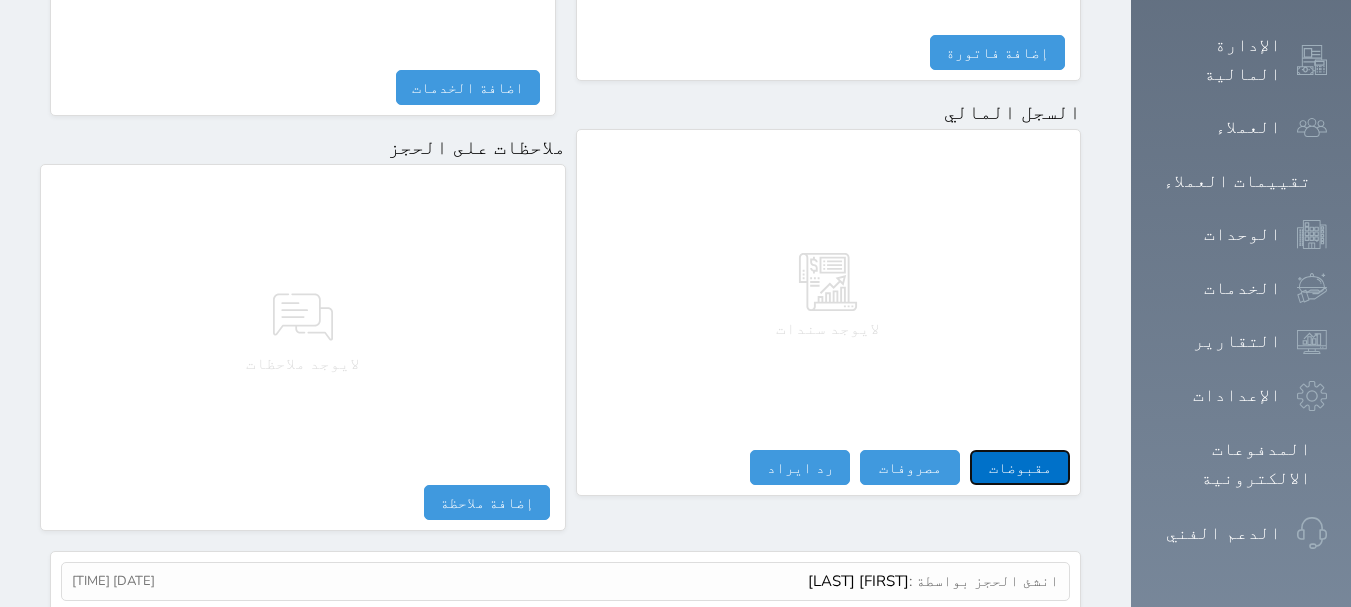 click on "مقبوضات" at bounding box center (1020, 467) 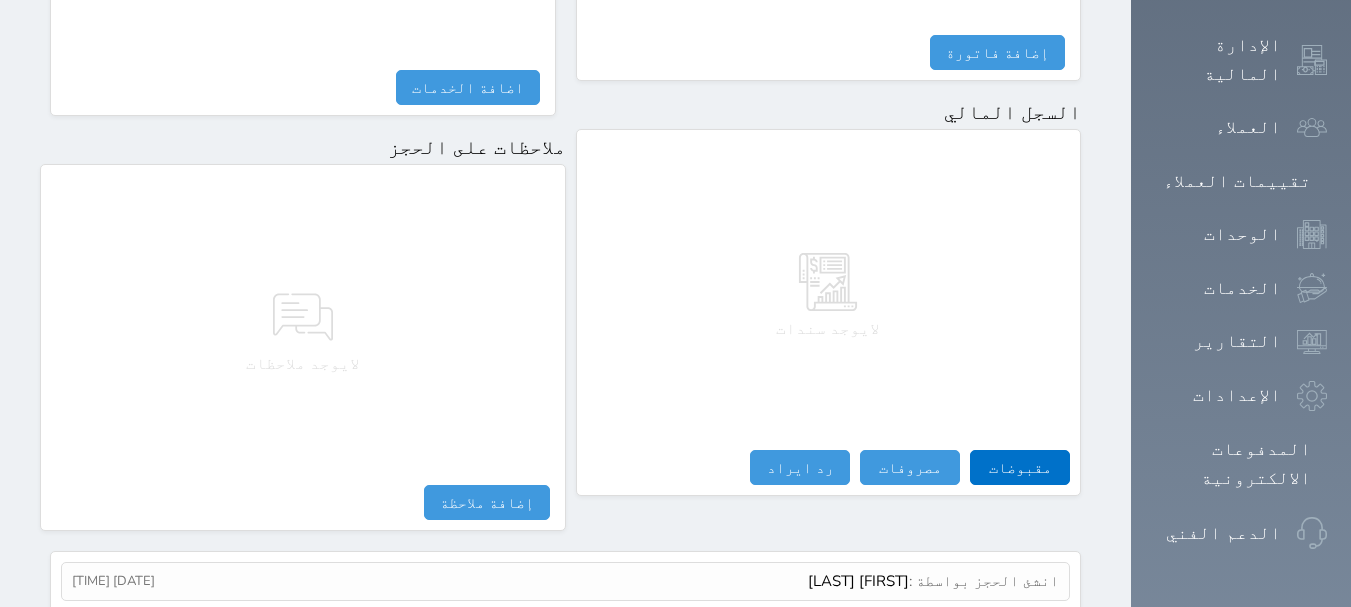 click on "مقبوضات                 النوع  *    اختيار     التاريخ *   [DATE] [TIME]   من *   [FIRST] [LAST]   المبلغ *   160.00   لأجل *     طريقة الدفع *   اختر طريقة الدفع   دفع نقدى   تحويل بنكى   مدى   بطاقة ائتمان   آجل   ملاحظات         حفظ" at bounding box center [0, 0] 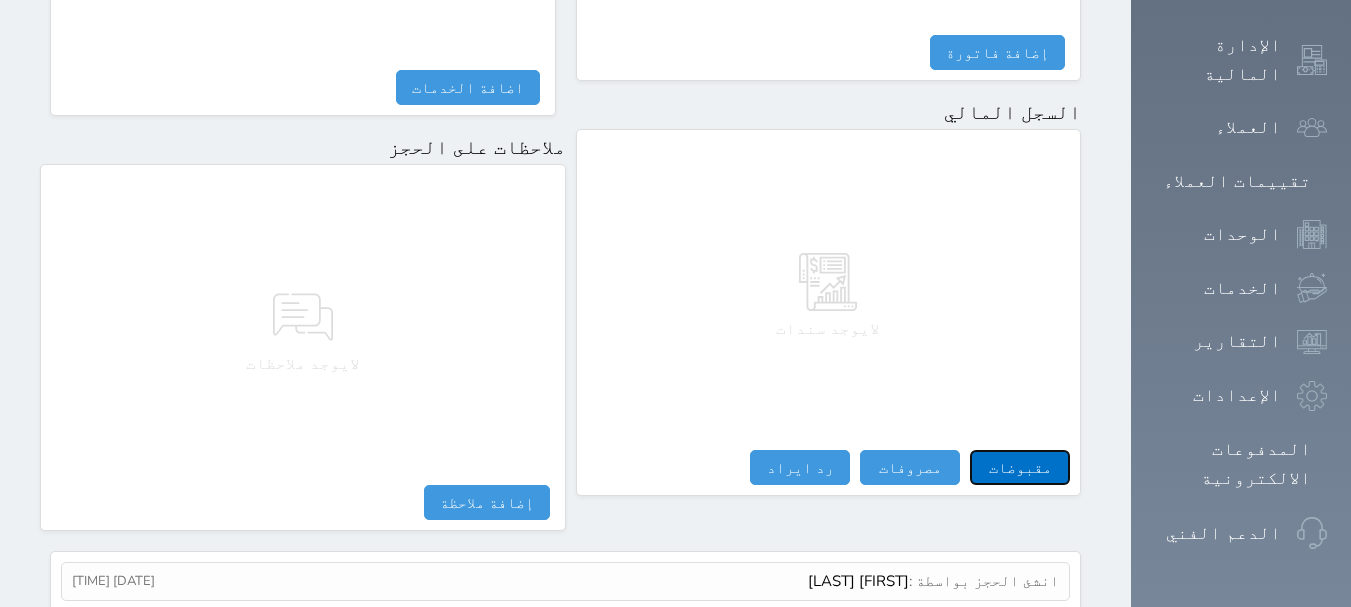 click on "مقبوضات" at bounding box center (1020, 467) 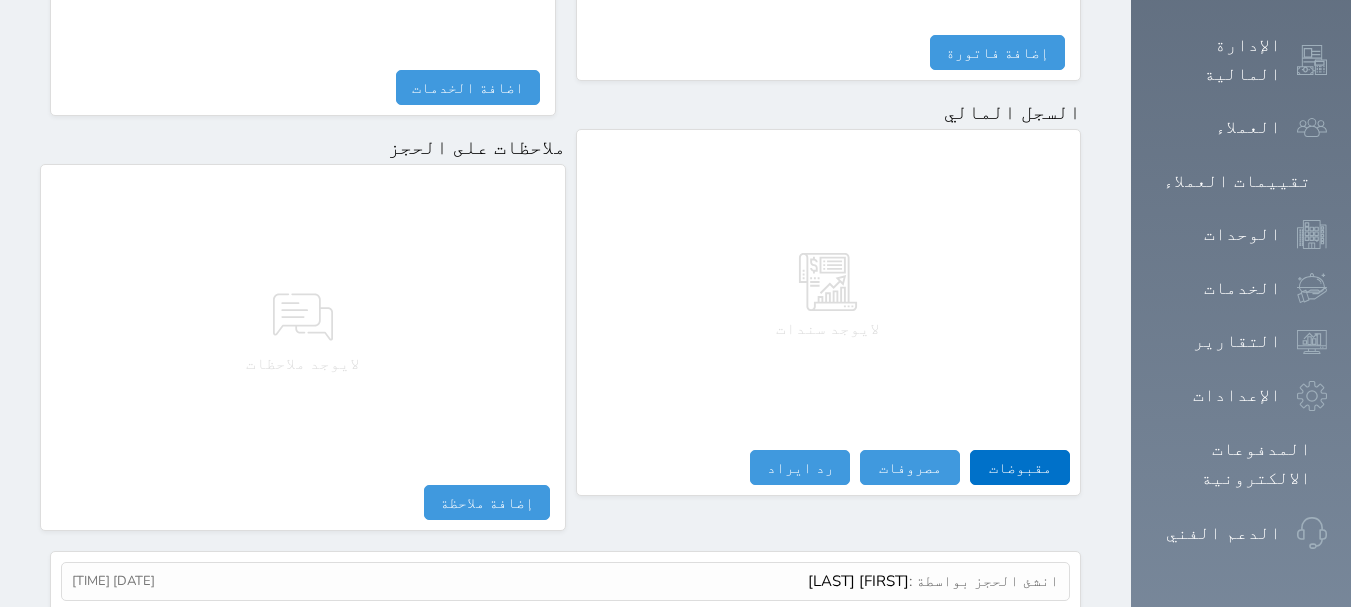 click on "مقبوضات                 النوع  *    اختيار   التاريخ *   [DATE] [TIME]   من *   [FIRST] [LAST]   المبلغ *   160.00   لأجل *     طريقة الدفع *   اختر طريقة الدفع   دفع نقدى   تحويل بنكى   مدى   بطاقة ائتمان   آجل   ملاحظات         حفظ" at bounding box center (0, 0) 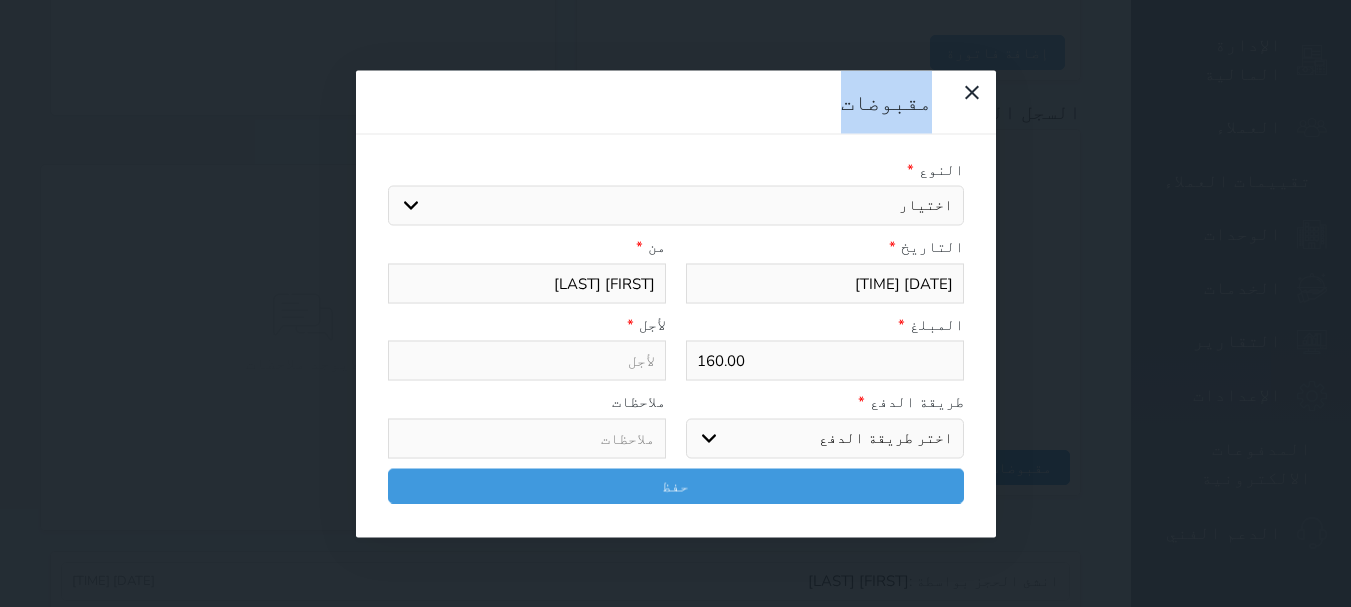 click on "مقبوضات                 النوع  *    اختيار   التاريخ *   [DATE] [TIME]   من *   [FIRST] [LAST]   المبلغ *   160.00   لأجل *     طريقة الدفع *   اختر طريقة الدفع   دفع نقدى   تحويل بنكى   مدى   بطاقة ائتمان   آجل   ملاحظات         حفظ" at bounding box center [675, 303] 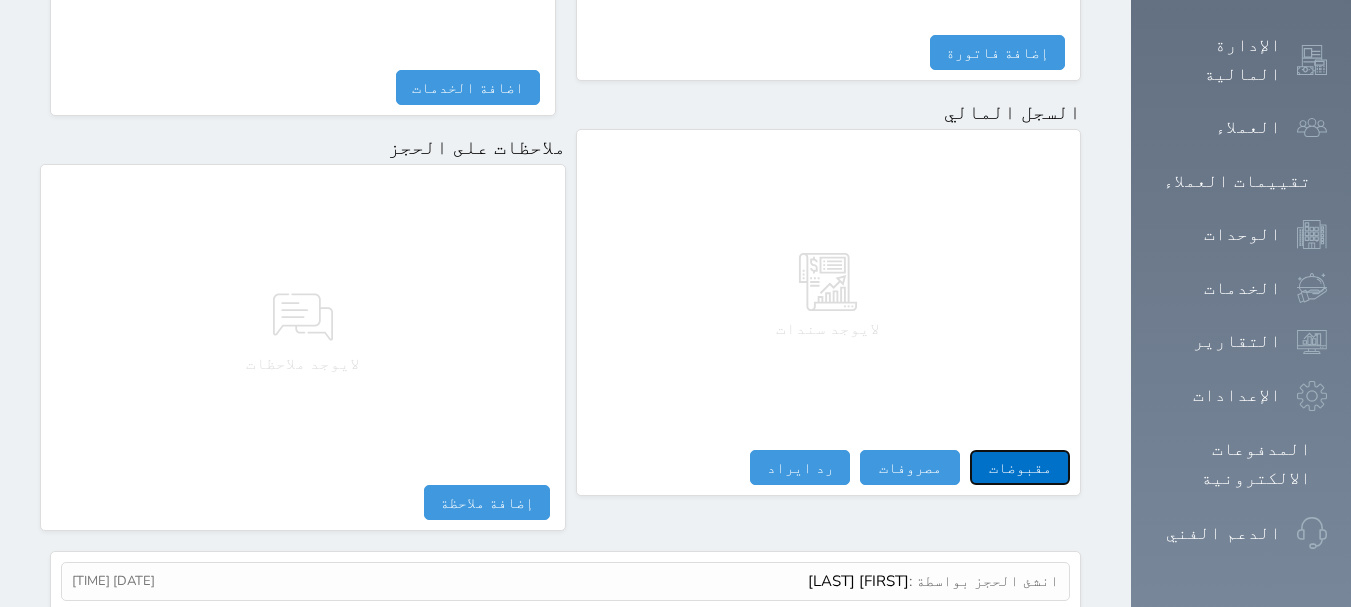 click on "مقبوضات" at bounding box center (1020, 467) 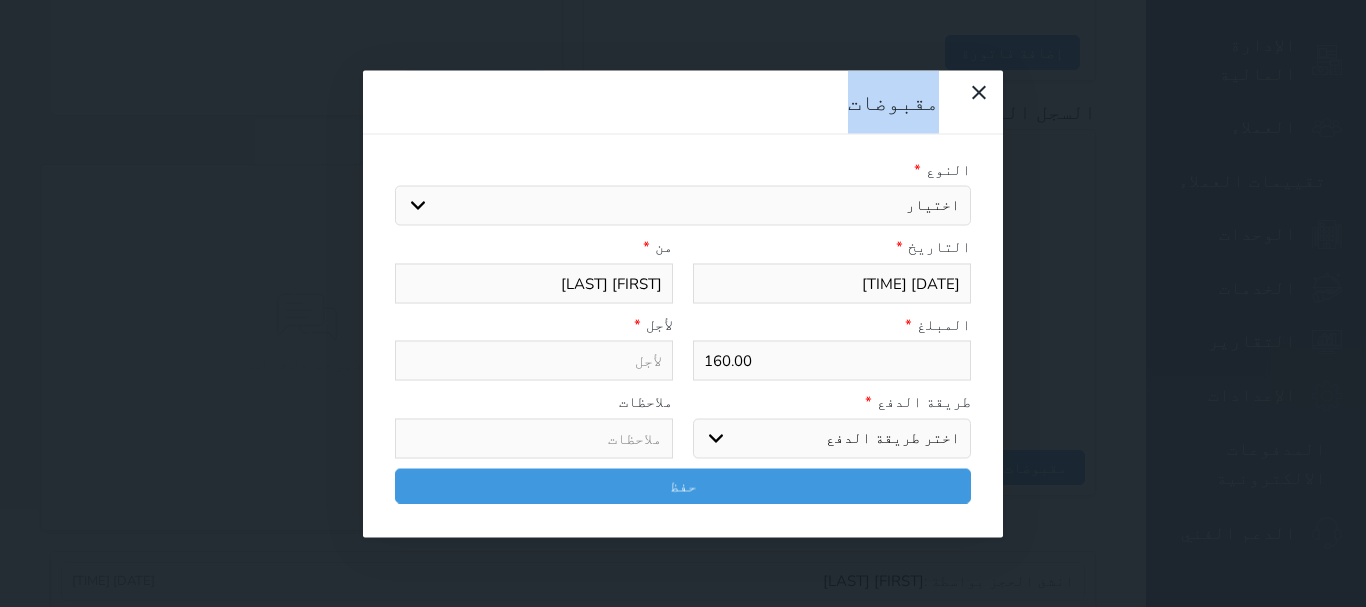 click on "اختيار   مقبوضات عامة قيمة إيجار فواتير تامين عربون لا ينطبق آخر مغسلة واي فاي - الإنترنت مواقف السيارات طعام الأغذية والمشروبات مشروبات المشروبات الباردة المشروبات الساخنة الإفطار غداء عشاء مخبز و كعك حمام سباحة الصالة الرياضية سبا و خدمات الجمال اختيار وإسقاط (خدمات النقل) ميني بار كابل - تلفزيون سرير إضافي تصفيف الشعر التسوق خدمات الجولات السياحية المنظمة خدمات الدليل السياحي" at bounding box center [683, 206] 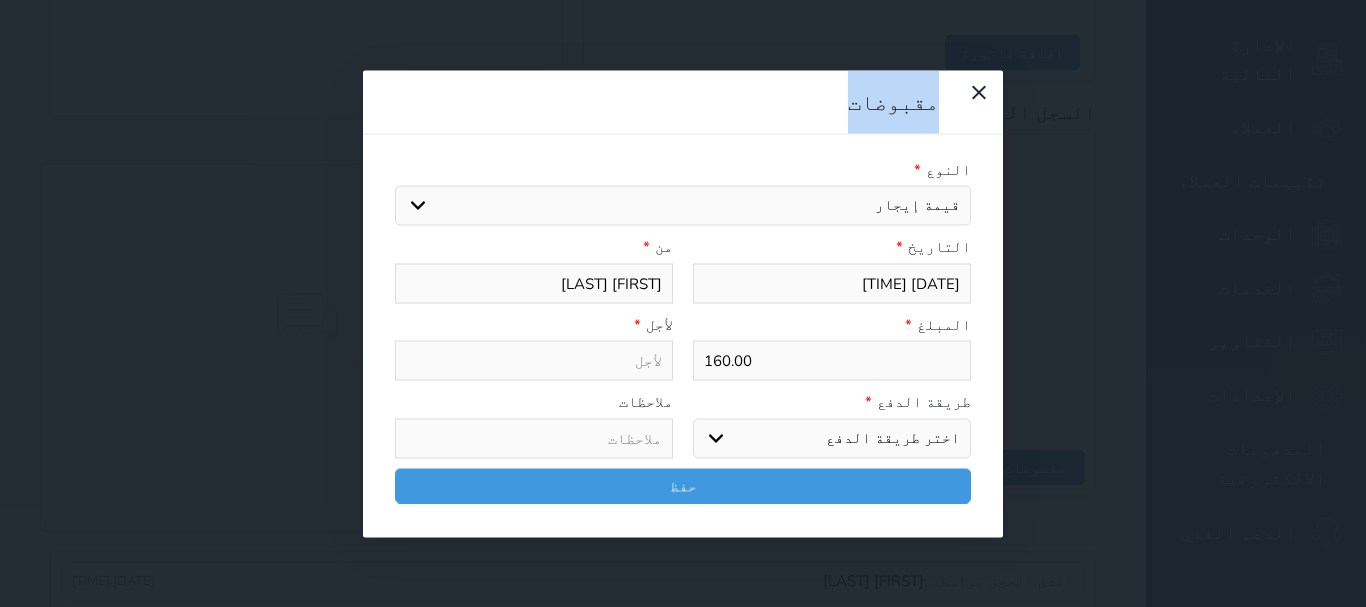 click on "اختيار   مقبوضات عامة قيمة إيجار فواتير تامين عربون لا ينطبق آخر مغسلة واي فاي - الإنترنت مواقف السيارات طعام الأغذية والمشروبات مشروبات المشروبات الباردة المشروبات الساخنة الإفطار غداء عشاء مخبز و كعك حمام سباحة الصالة الرياضية سبا و خدمات الجمال اختيار وإسقاط (خدمات النقل) ميني بار كابل - تلفزيون سرير إضافي تصفيف الشعر التسوق خدمات الجولات السياحية المنظمة خدمات الدليل السياحي" at bounding box center (683, 206) 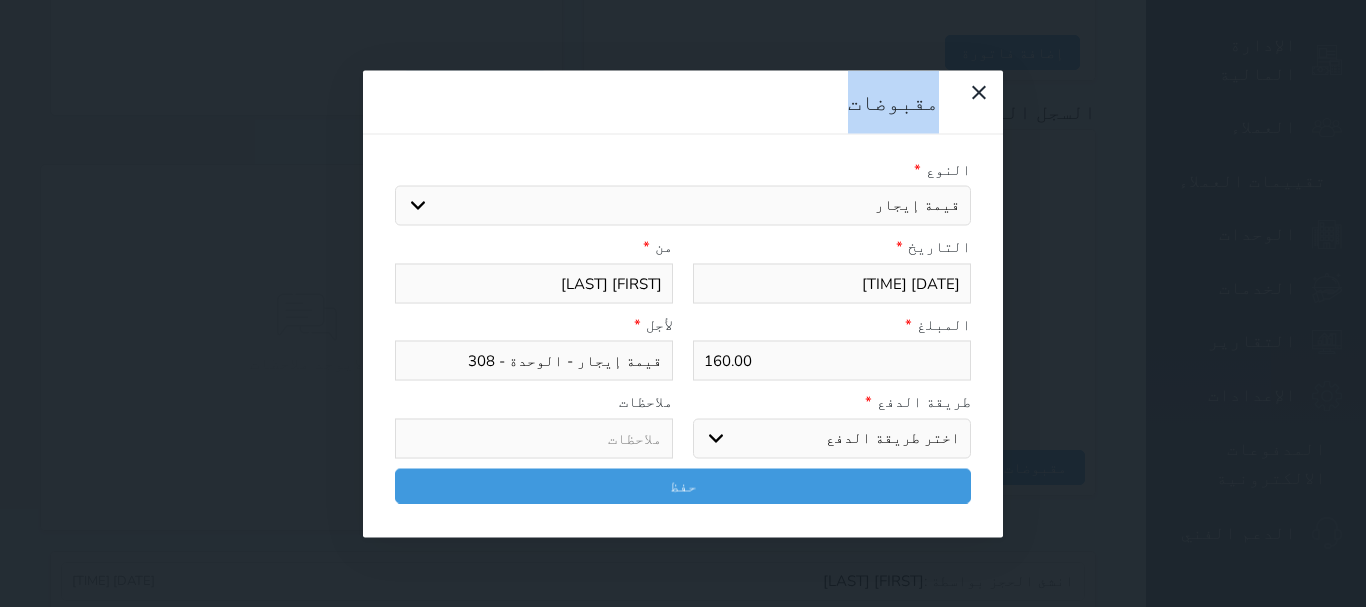 click on "اختر طريقة الدفع   دفع نقدى   تحويل بنكى   مدى   بطاقة ائتمان   آجل" at bounding box center [832, 438] 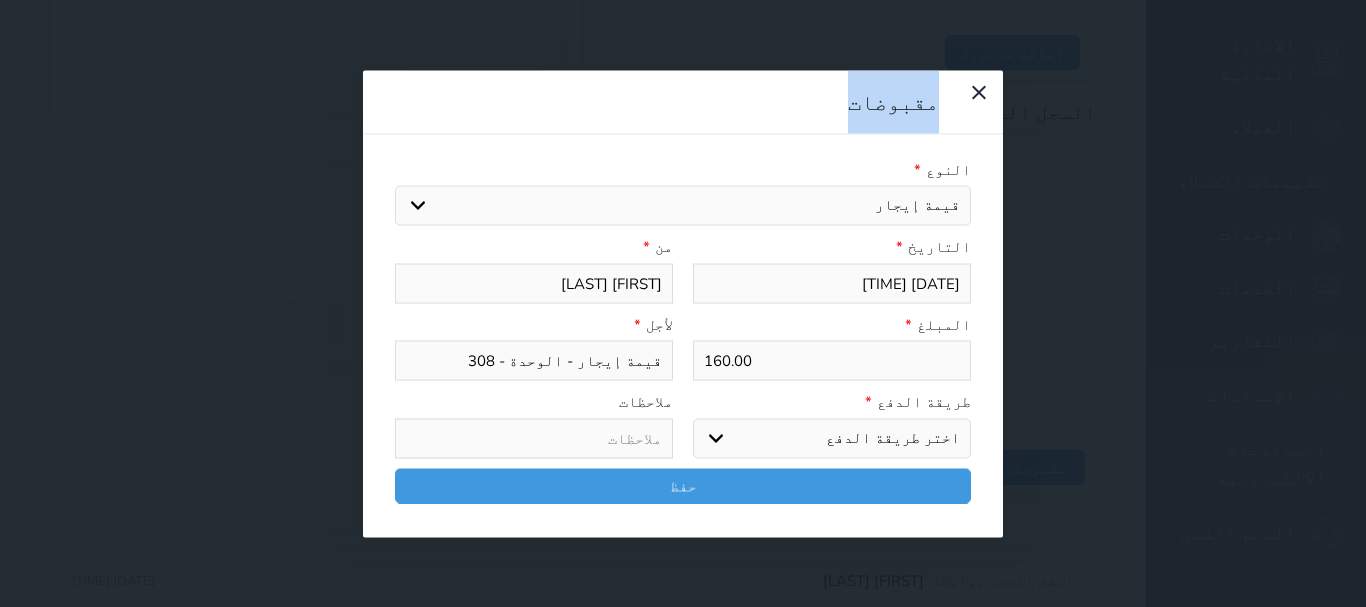 select on "cash" 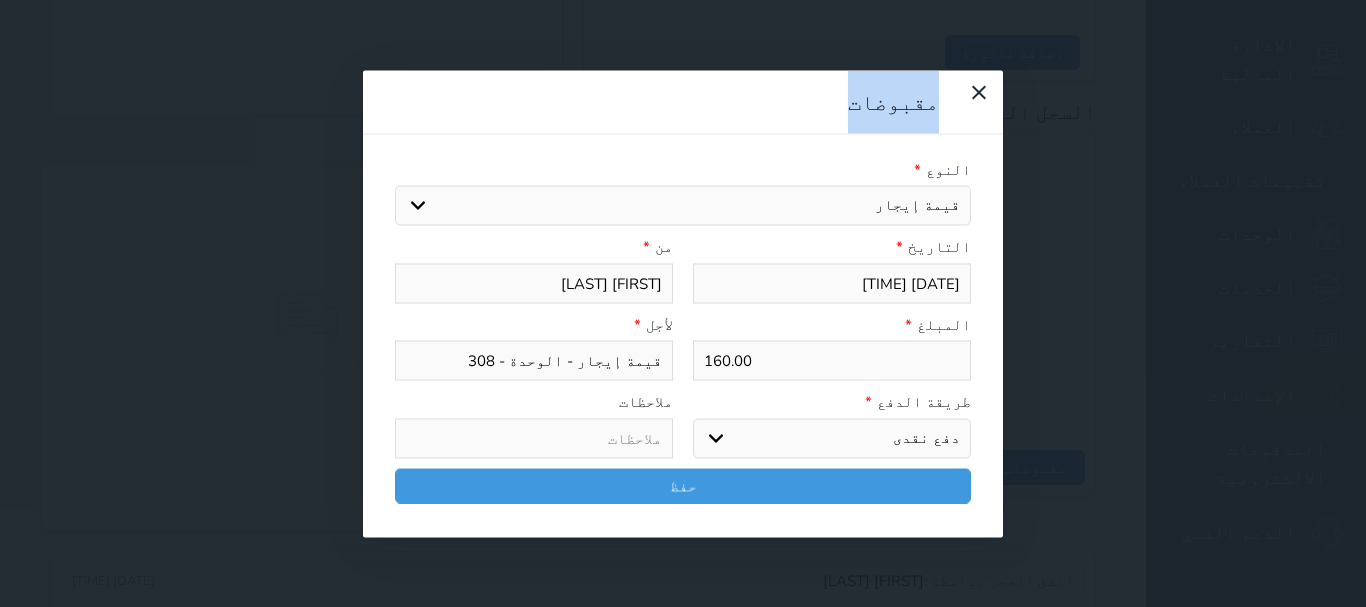 click on "اختر طريقة الدفع   دفع نقدى   تحويل بنكى   مدى   بطاقة ائتمان   آجل" at bounding box center [832, 438] 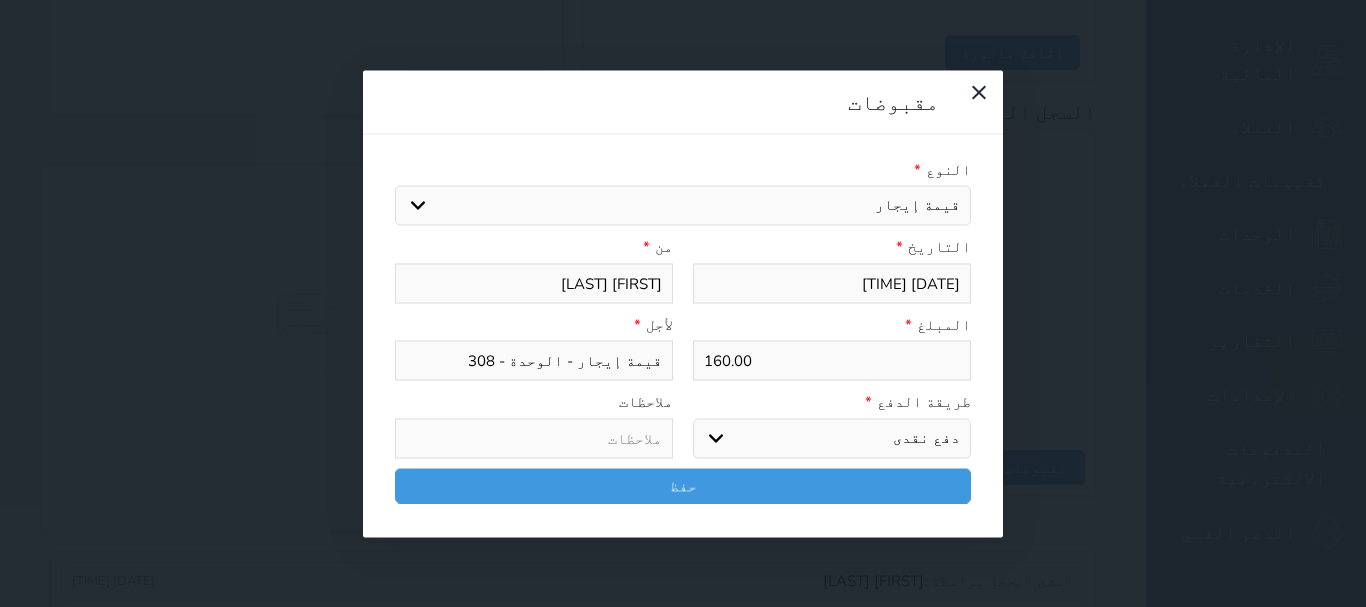 click on "النوع  *    اختيار   مقبوضات عامة قيمة إيجار فواتير تامين عربون لا ينطبق آخر مغسلة واي فاي - الإنترنت مواقف السيارات طعام الأغذية والمشروبات مشروبات المشروبات الباردة المشروبات الساخنة الإفطار غداء عشاء مخبز و كعك حمام سباحة الصالة الرياضية سبا و خدمات الجمال اختيار وإسقاط (خدمات النقل) ميني بار كابل - تلفزيون سرير إضافي تصفيف الشعر التسوق خدمات الجولات السياحية المنظمة خدمات الدليل السياحي   التاريخ *   [DATE] [TIME]   من *   [FIRST] [LAST]   المبلغ *   160.00   لأجل *   قيمة إيجار - الوحدة - 308   طريقة الدفع *   اختر طريقة الدفع   دفع نقدى   تحويل بنكى   مدى   بطاقة ائتمان" at bounding box center [683, 335] 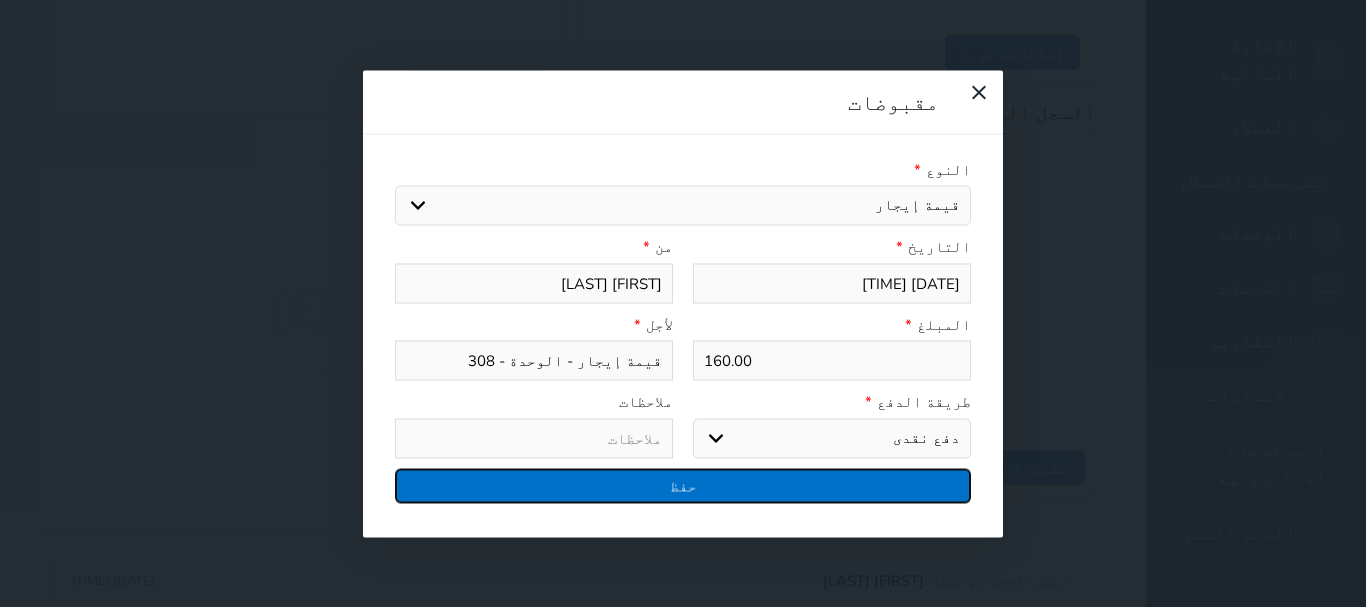 click on "حفظ" at bounding box center (683, 485) 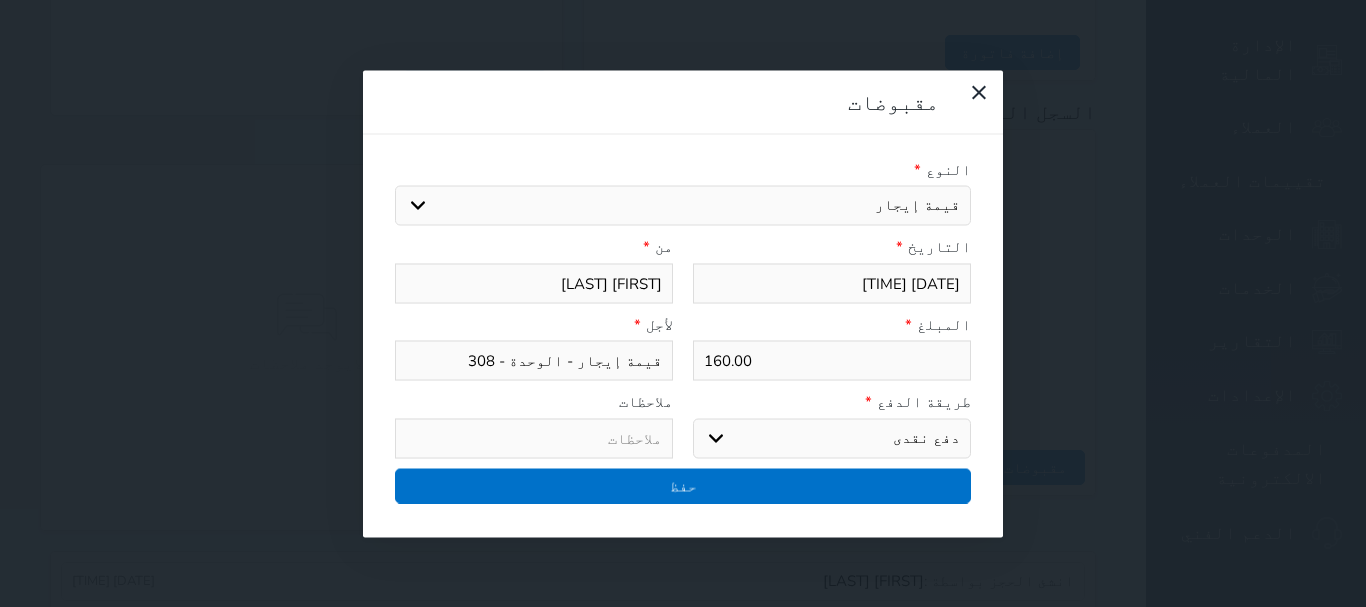 click at bounding box center (0, 0) 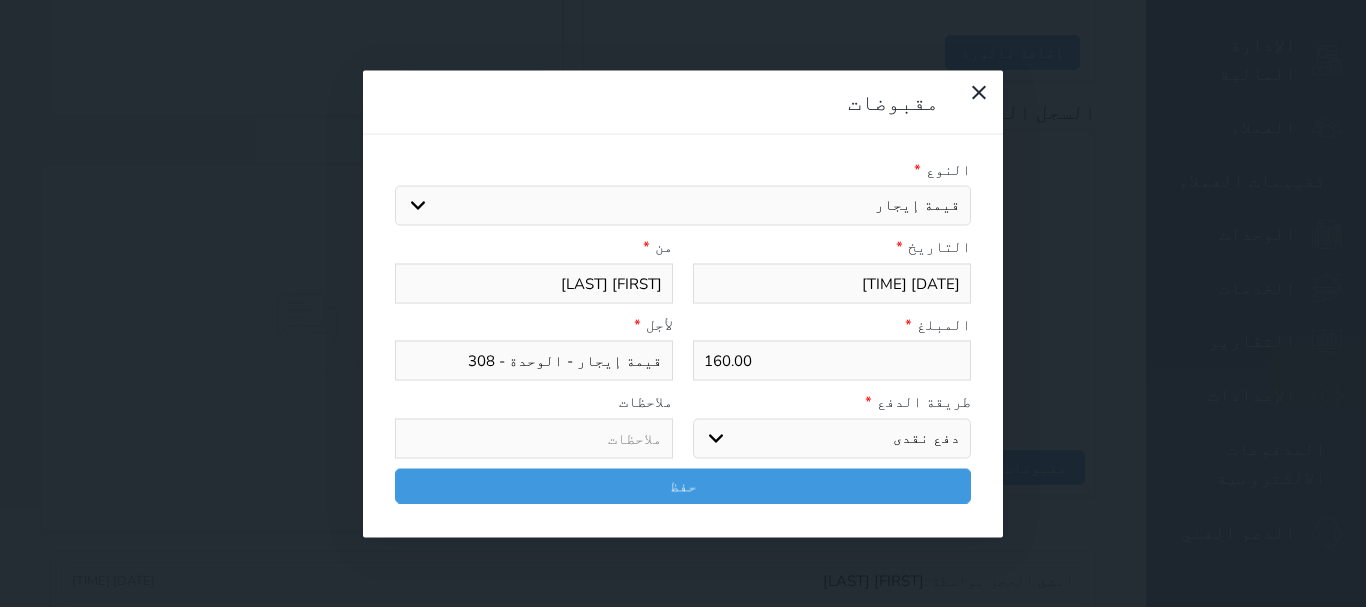 select 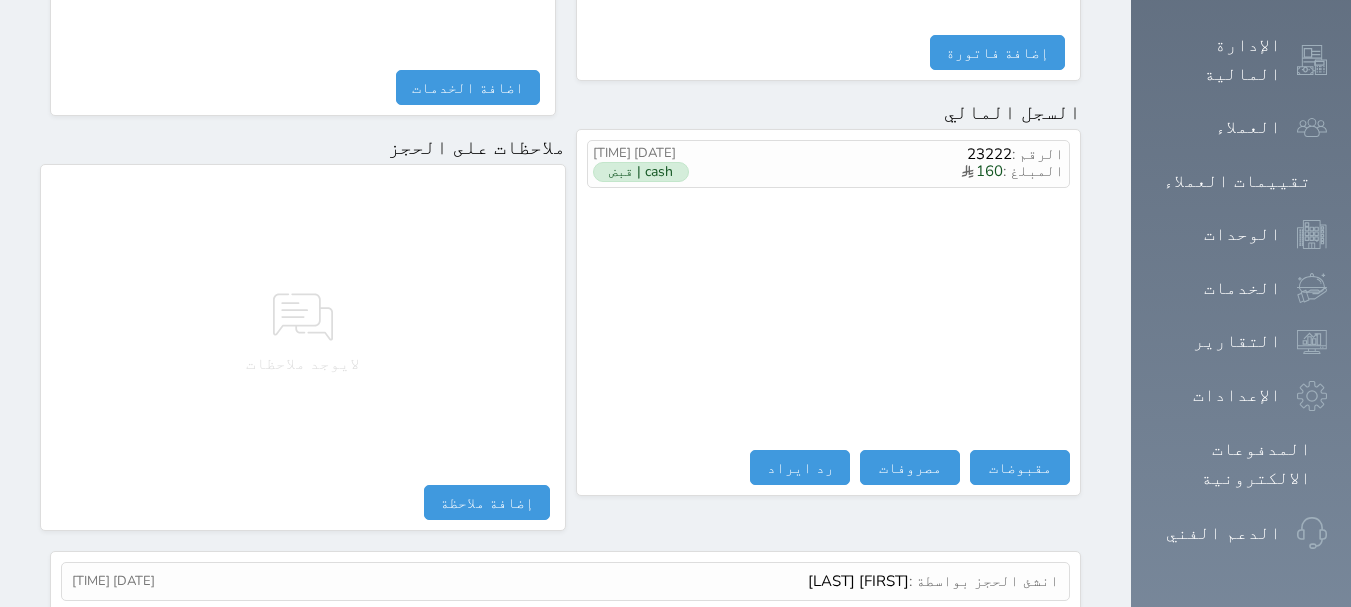 scroll, scrollTop: 1104, scrollLeft: 0, axis: vertical 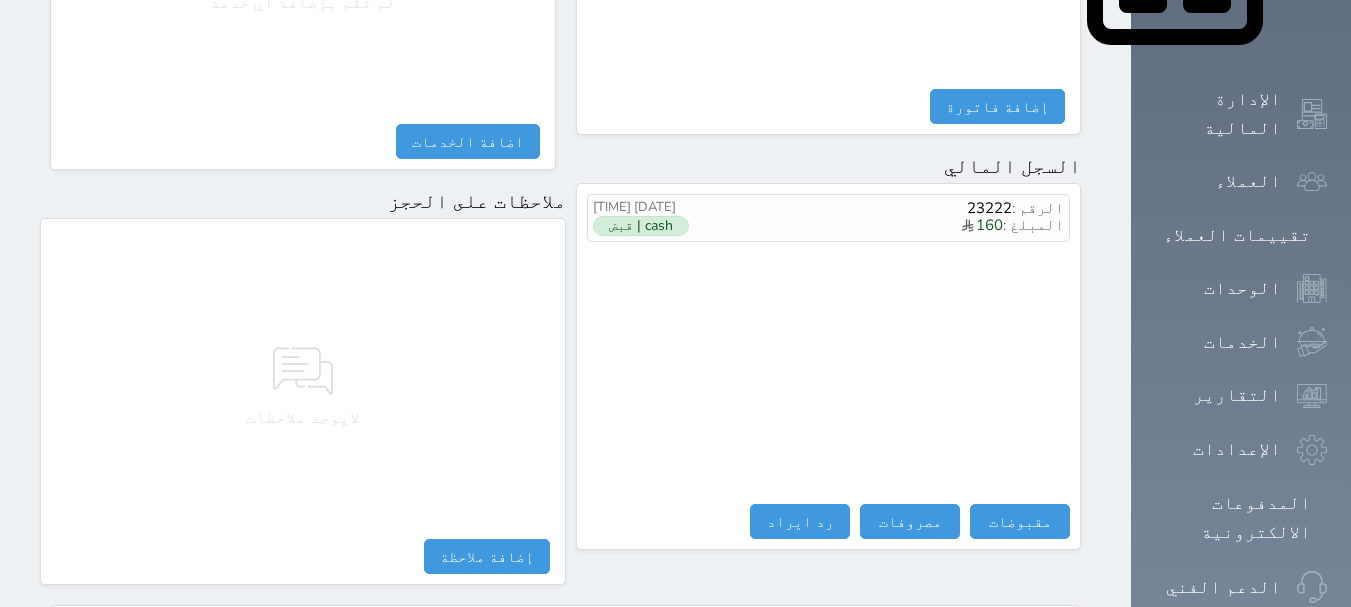 drag, startPoint x: 1334, startPoint y: 352, endPoint x: 1330, endPoint y: 320, distance: 32.24903 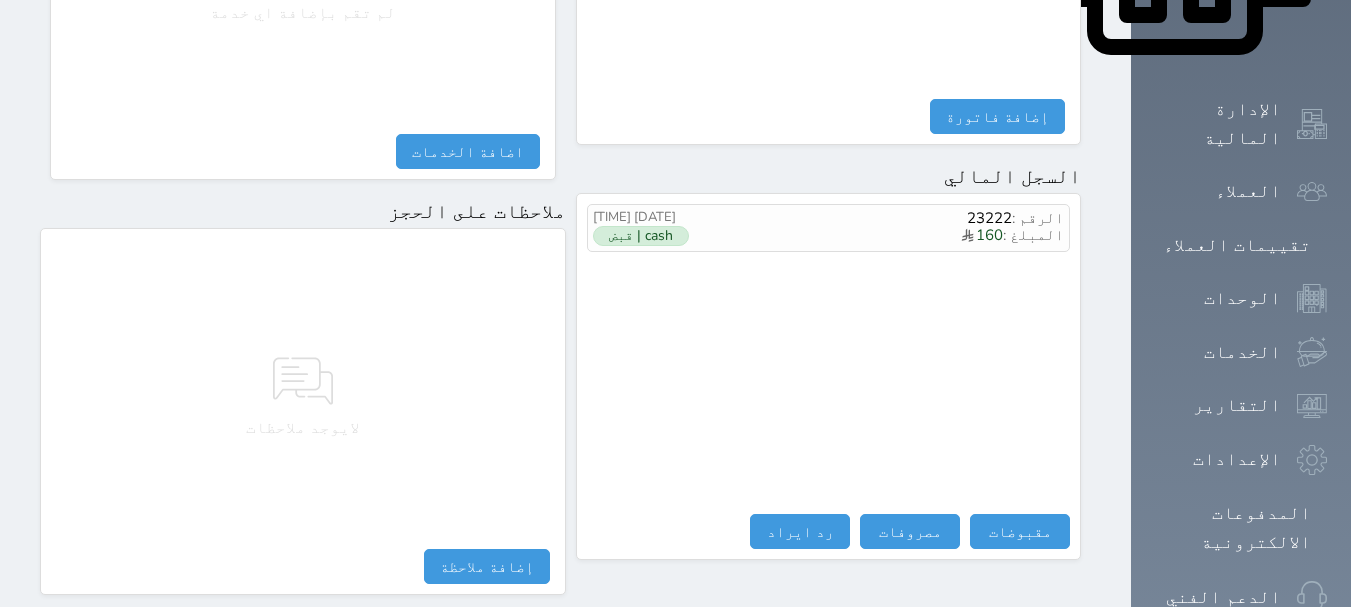 scroll, scrollTop: 563, scrollLeft: 0, axis: vertical 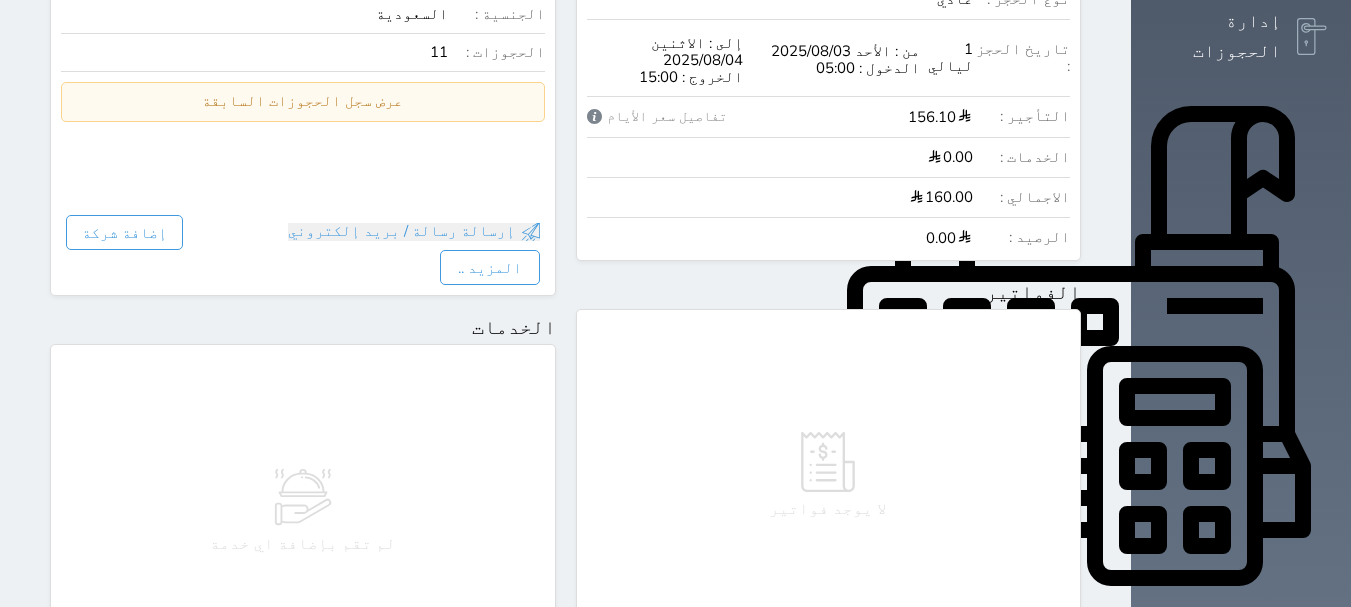 drag, startPoint x: 1348, startPoint y: 175, endPoint x: 1346, endPoint y: 113, distance: 62.03225 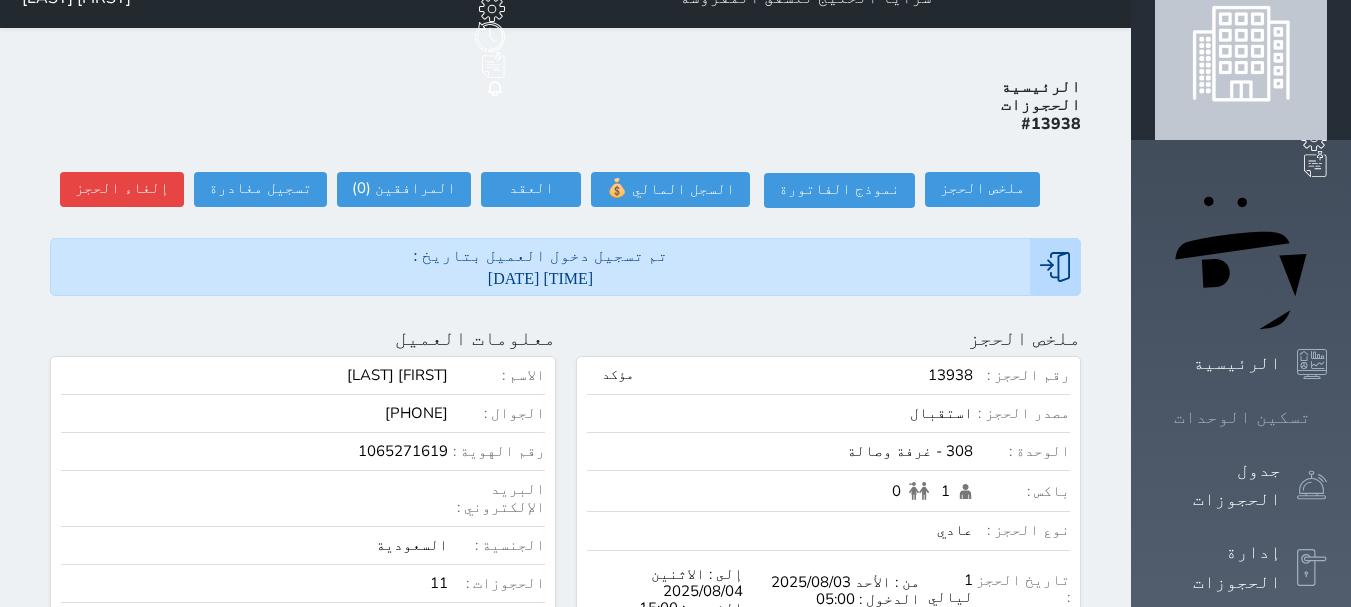 click on "تسكين الوحدات" at bounding box center [1242, 417] 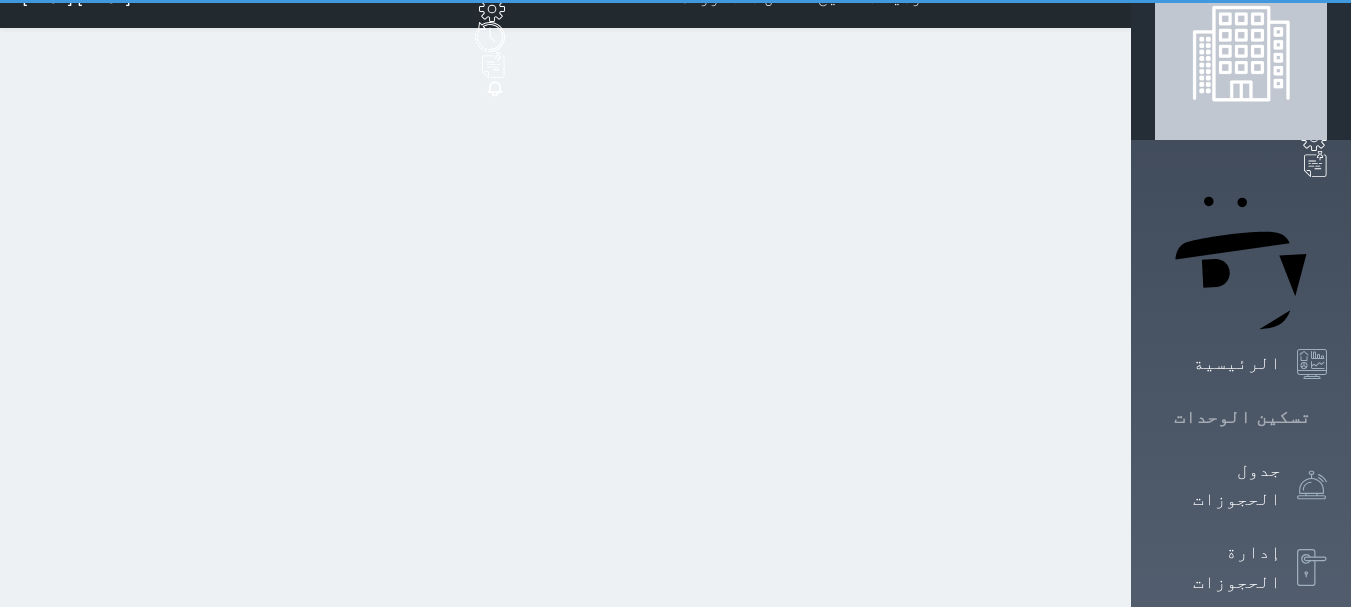 click on "تسكين الوحدات" at bounding box center [1242, 417] 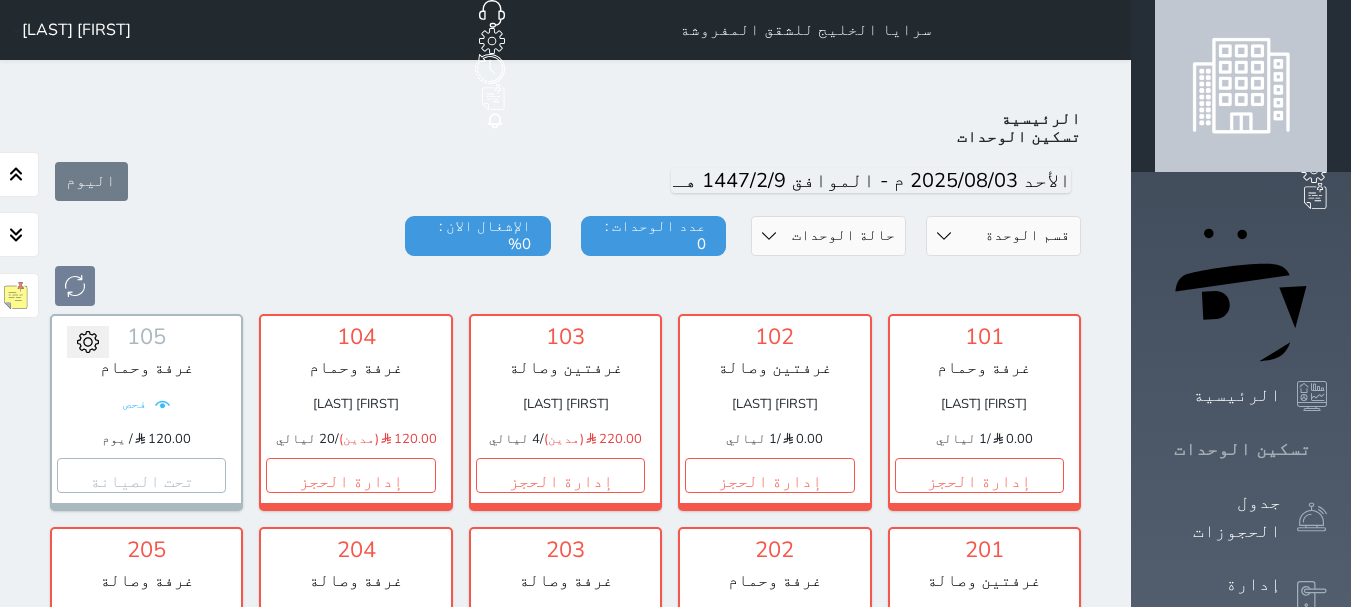 scroll, scrollTop: 78, scrollLeft: 0, axis: vertical 